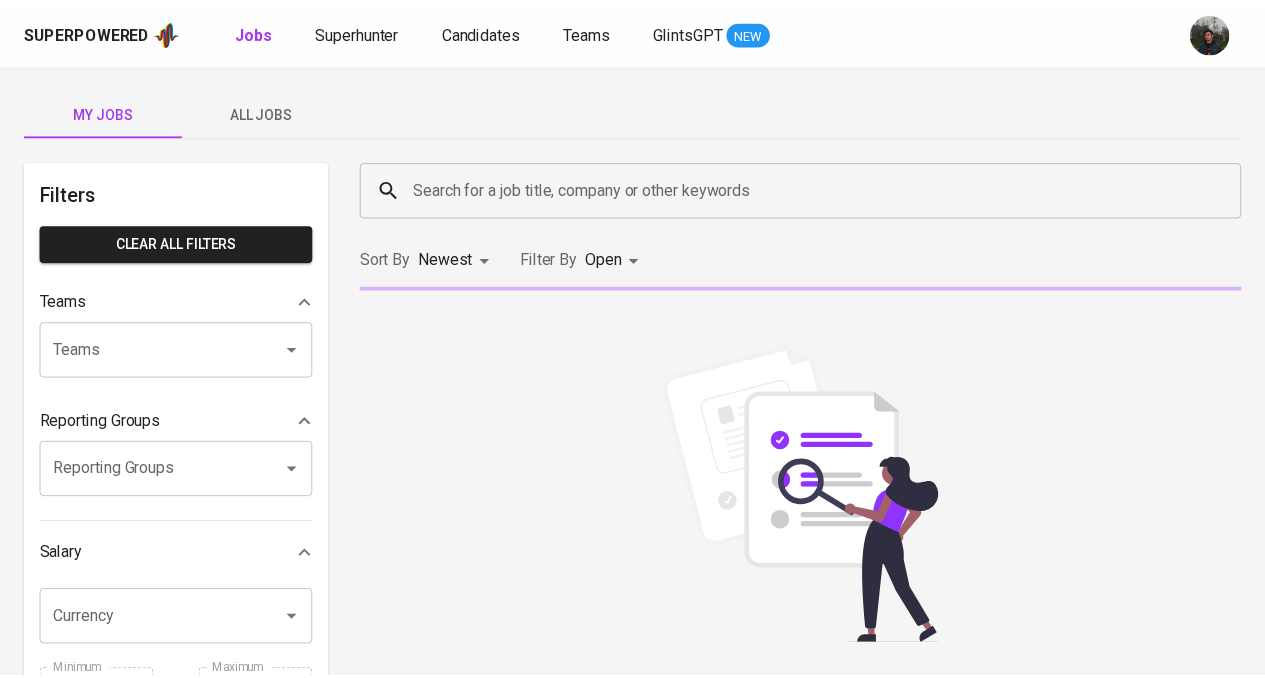 scroll, scrollTop: 0, scrollLeft: 0, axis: both 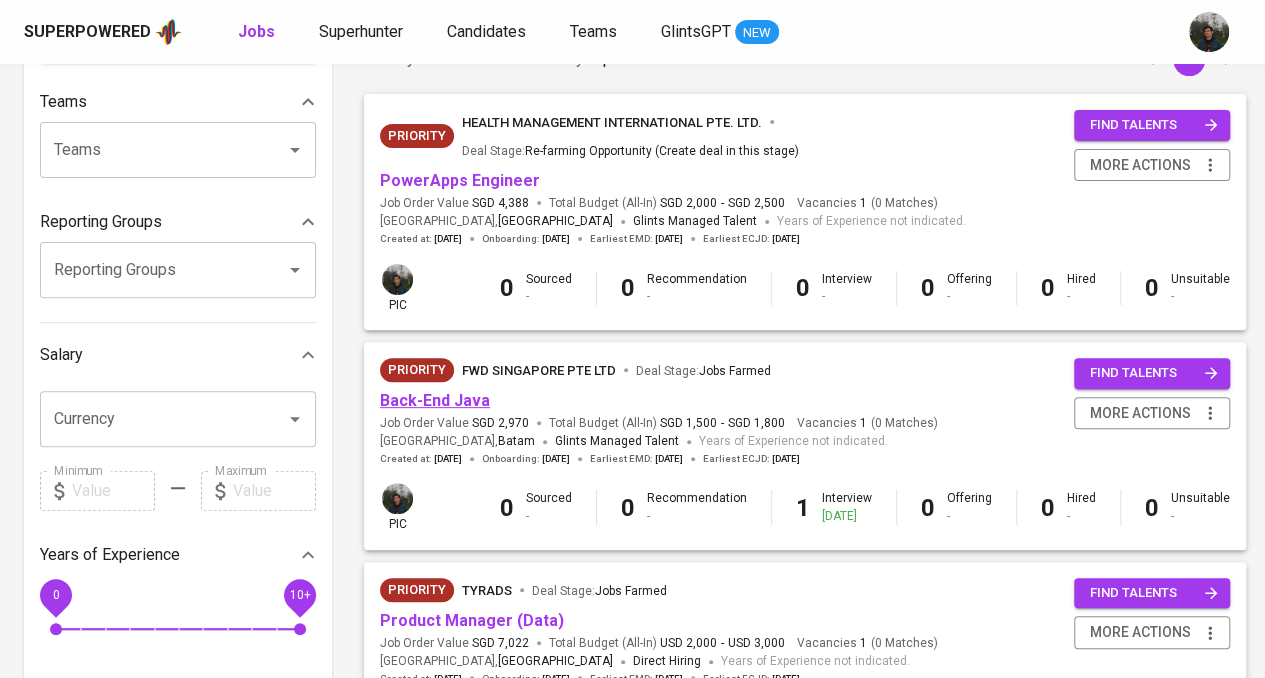 click on "Back-End Java" at bounding box center (435, 400) 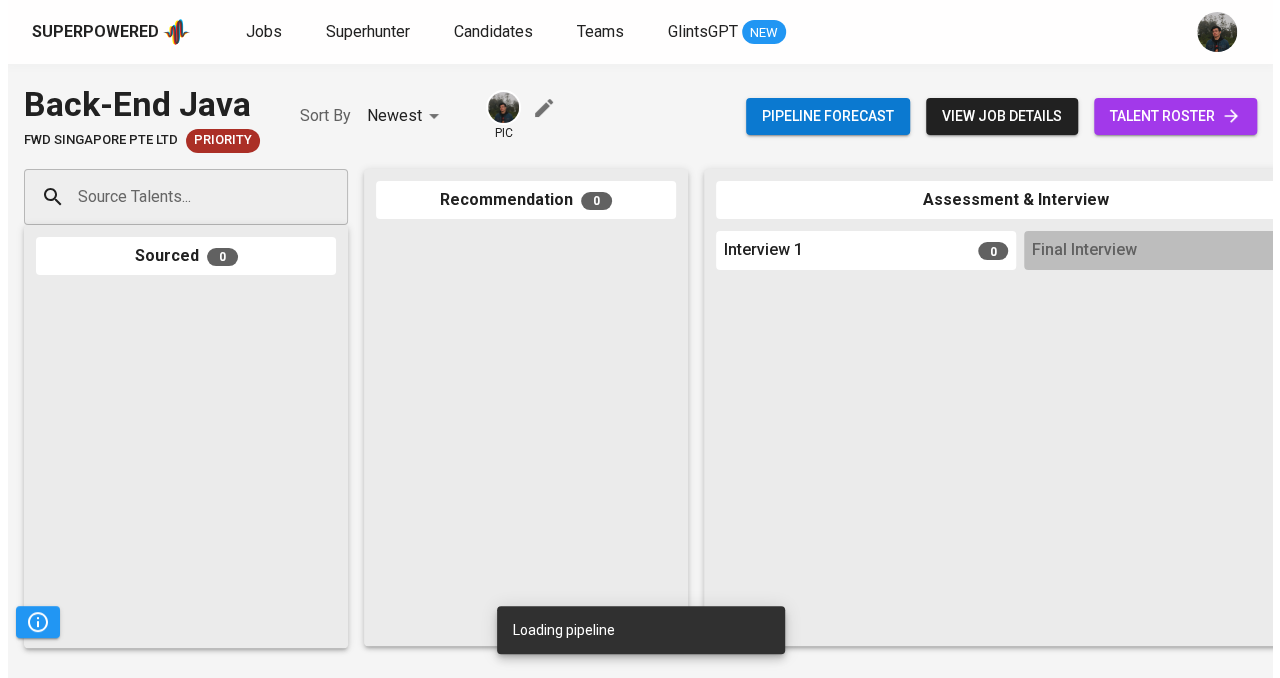 scroll, scrollTop: 0, scrollLeft: 0, axis: both 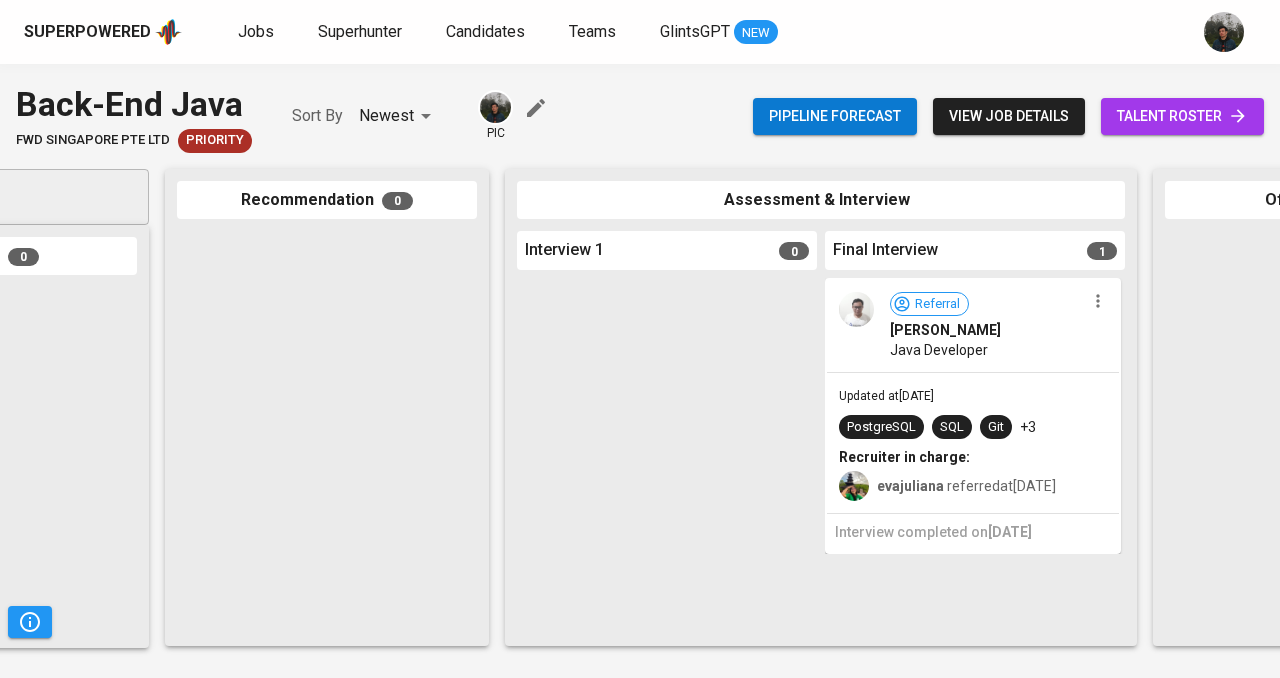 click on "talent roster" at bounding box center [1182, 116] 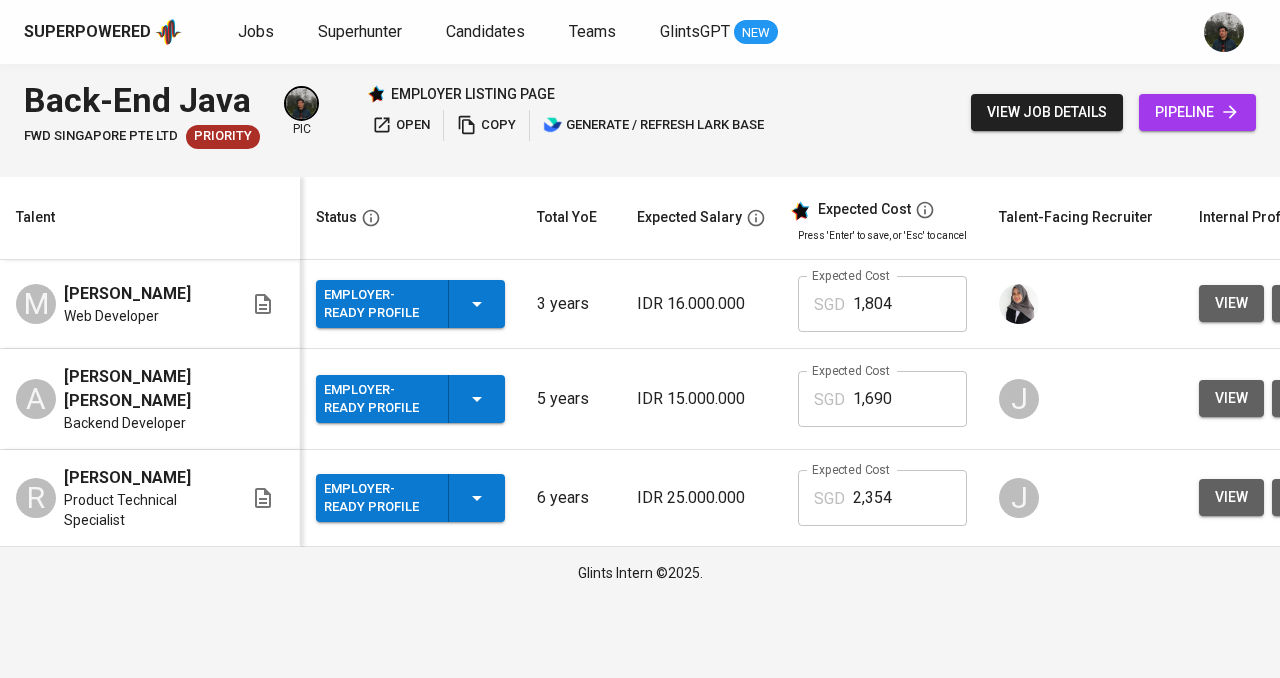 scroll, scrollTop: 0, scrollLeft: 7, axis: horizontal 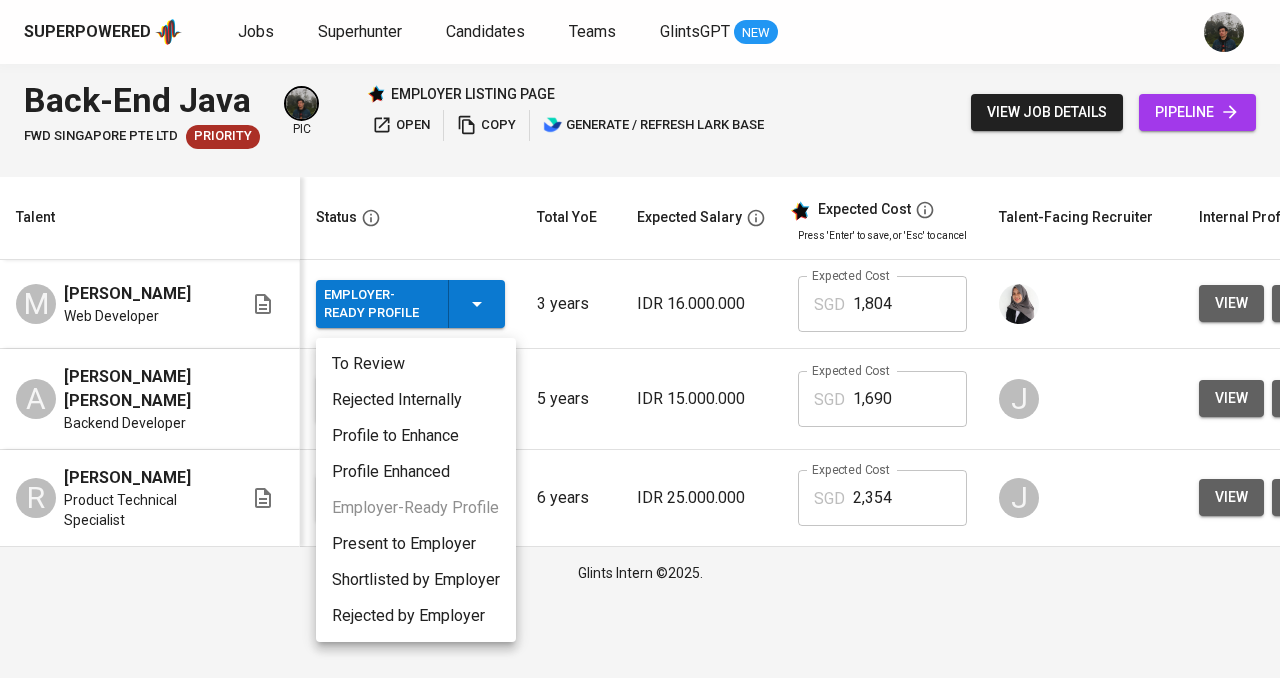 click on "Present to Employer" at bounding box center [416, 544] 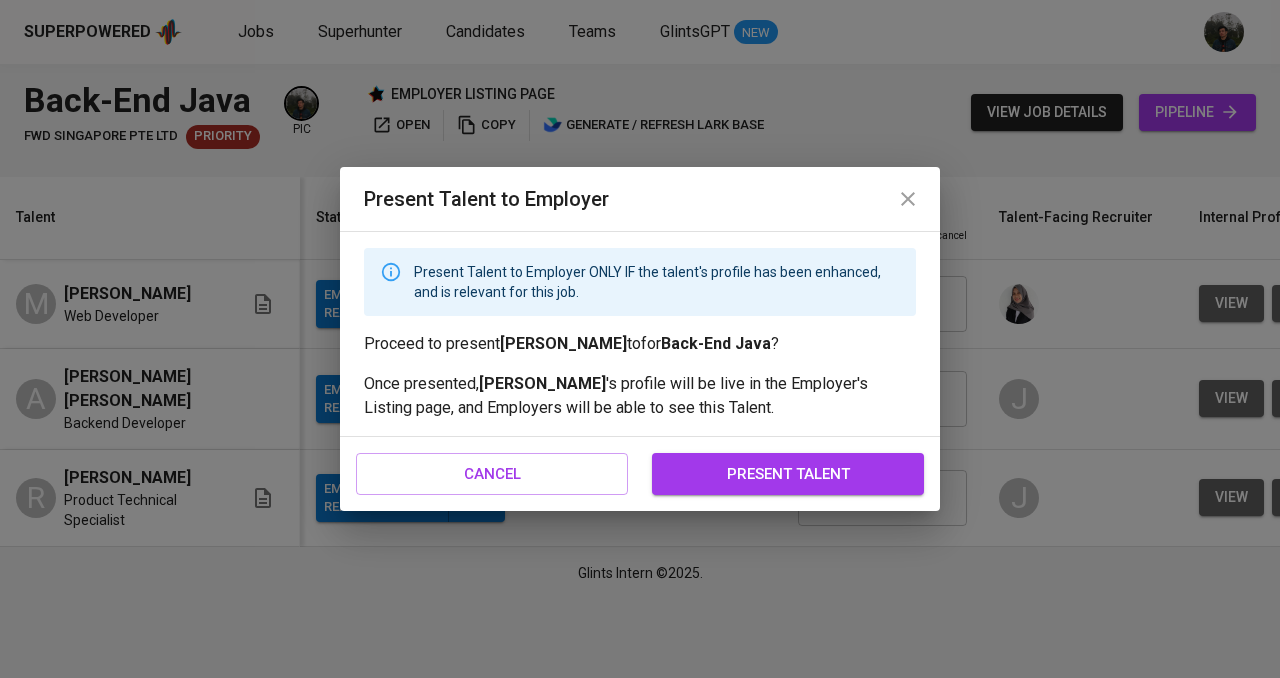 click on "present talent" at bounding box center (788, 474) 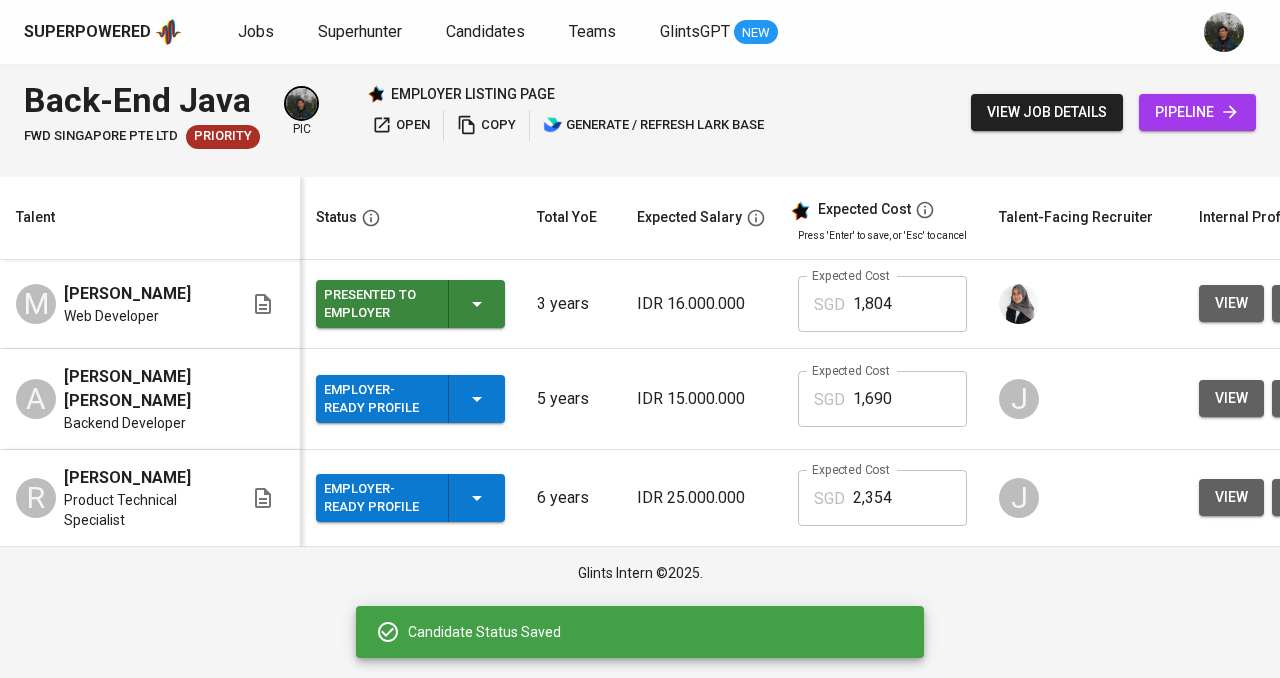 click on "Employer-Ready Profile" at bounding box center (410, 399) 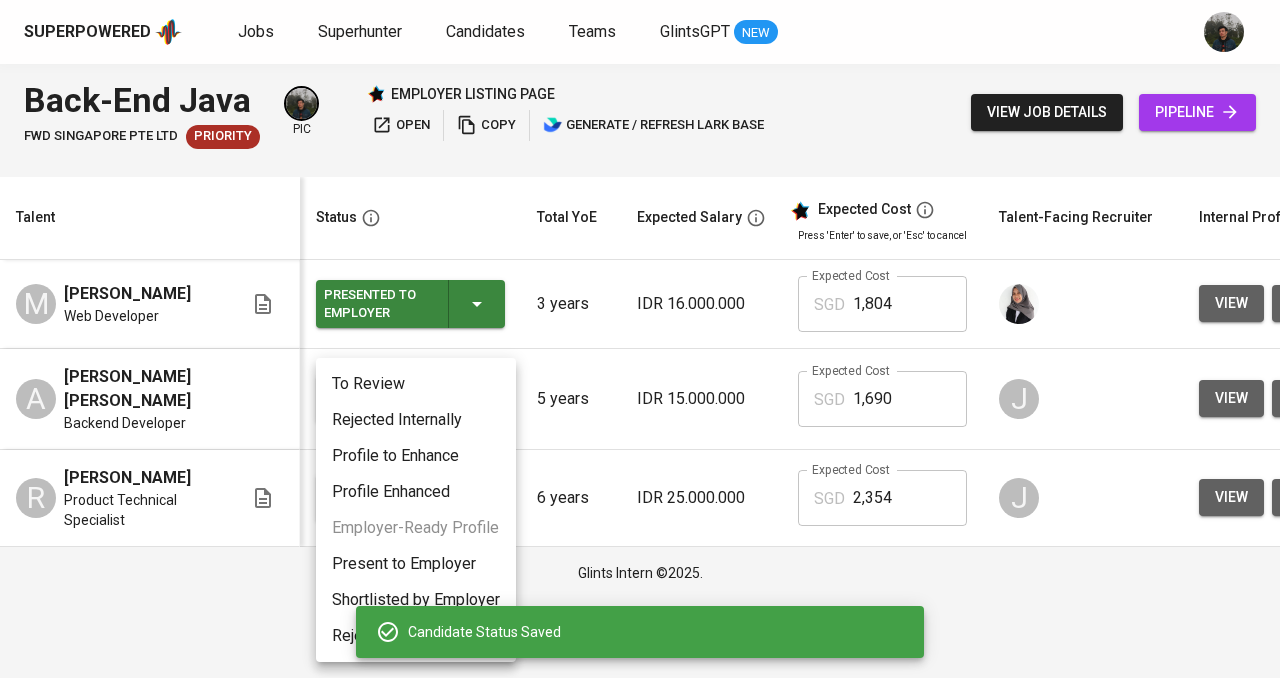 click on "Present to Employer" at bounding box center [416, 564] 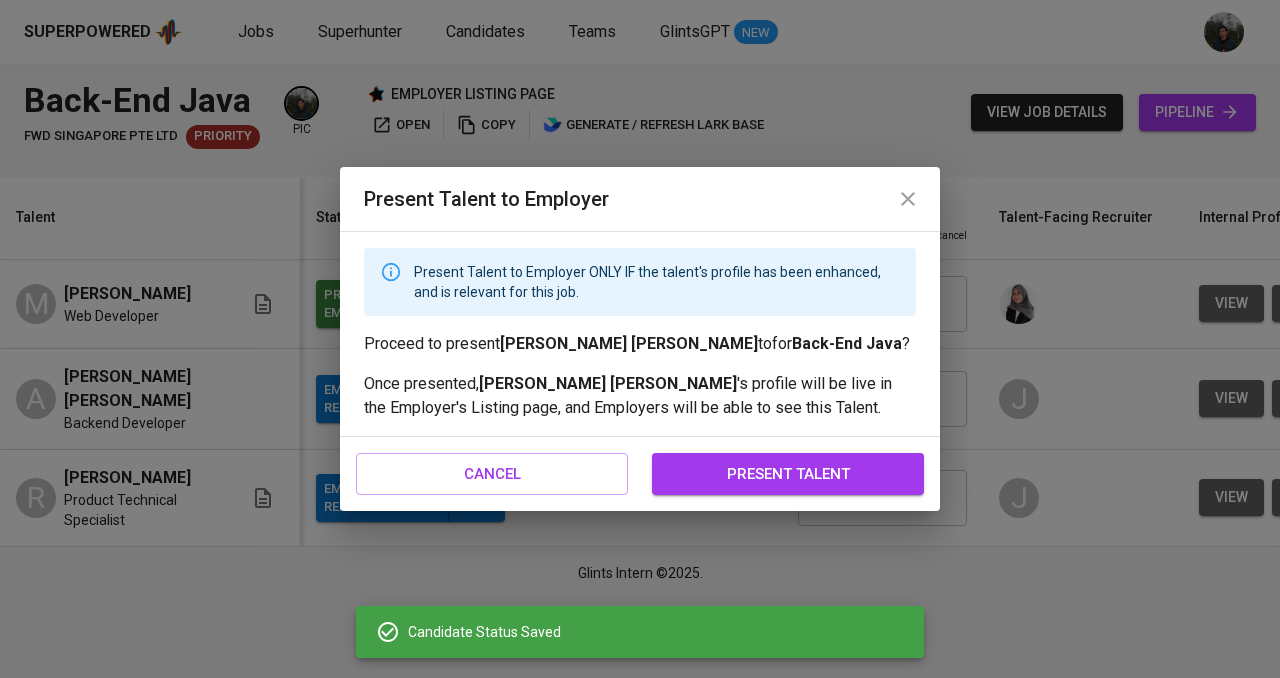 click on "present talent" at bounding box center [788, 474] 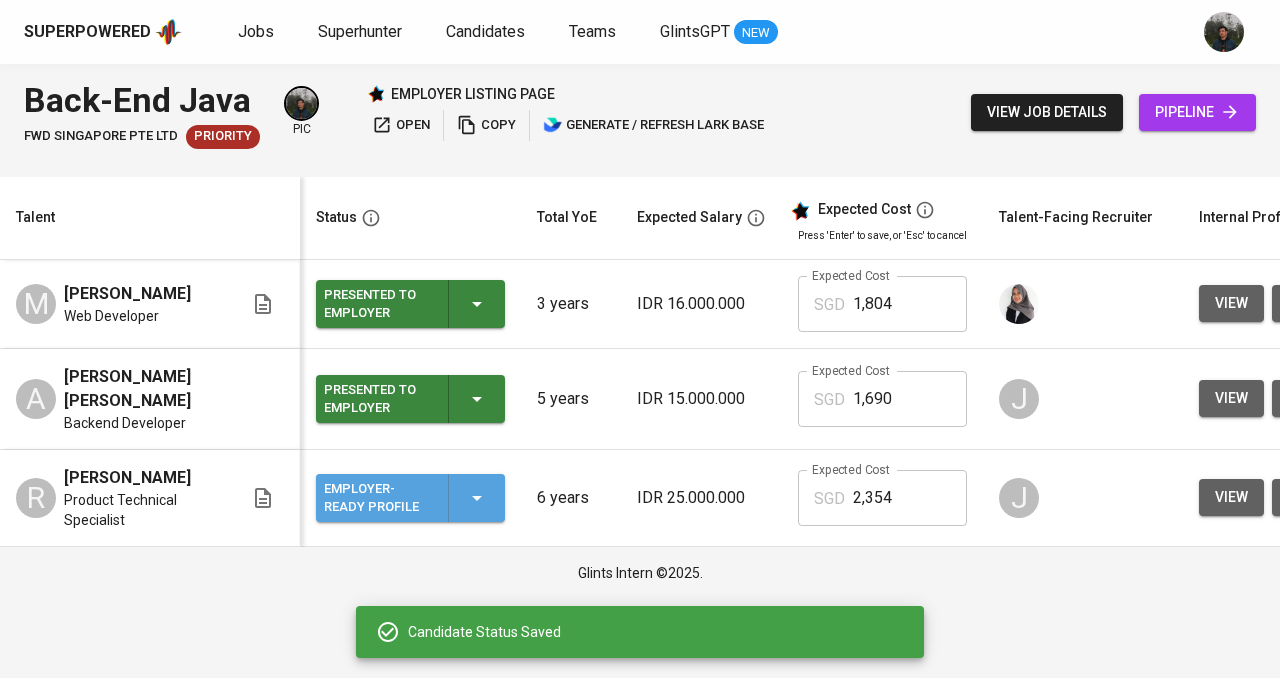 click on "Employer-Ready Profile" at bounding box center [378, 498] 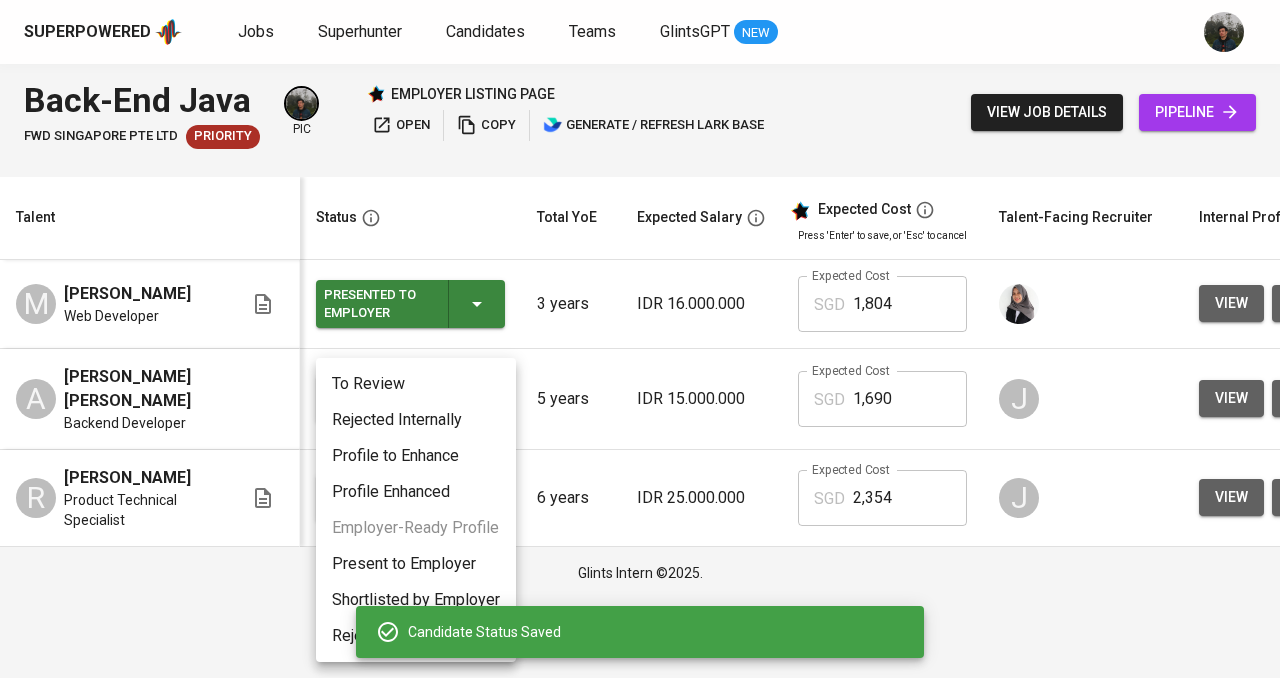 click on "Present to Employer" at bounding box center [416, 564] 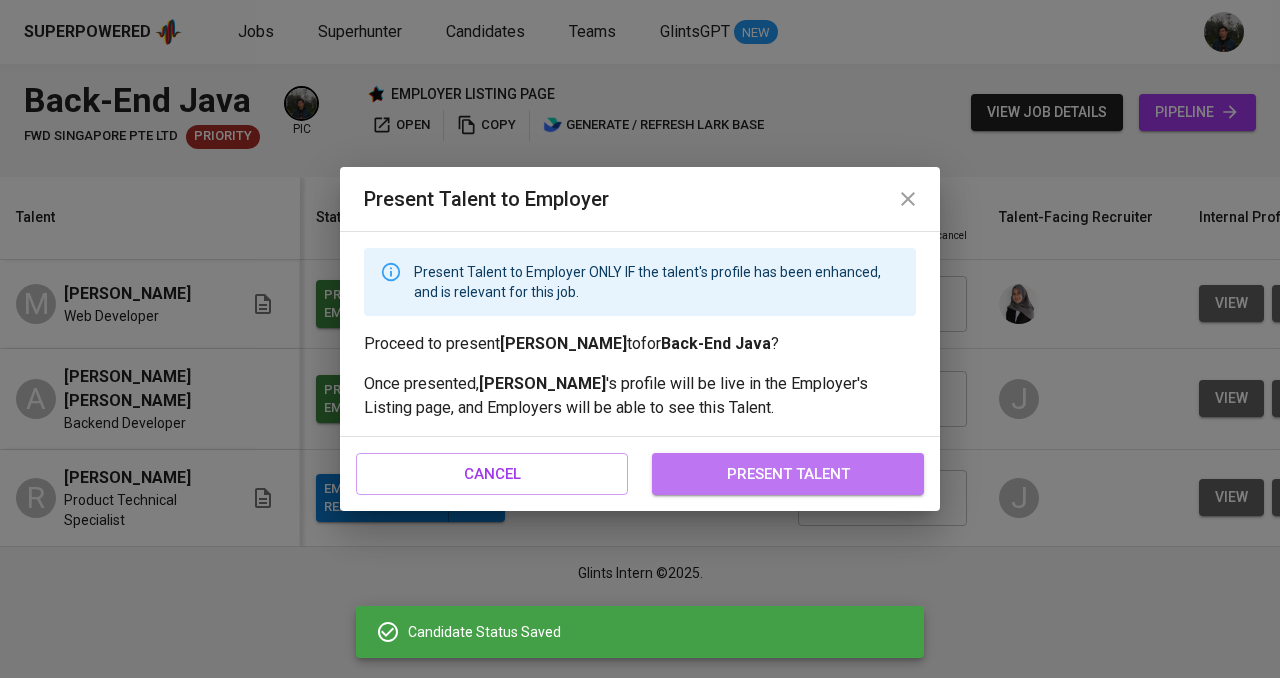 click on "present talent" at bounding box center (788, 474) 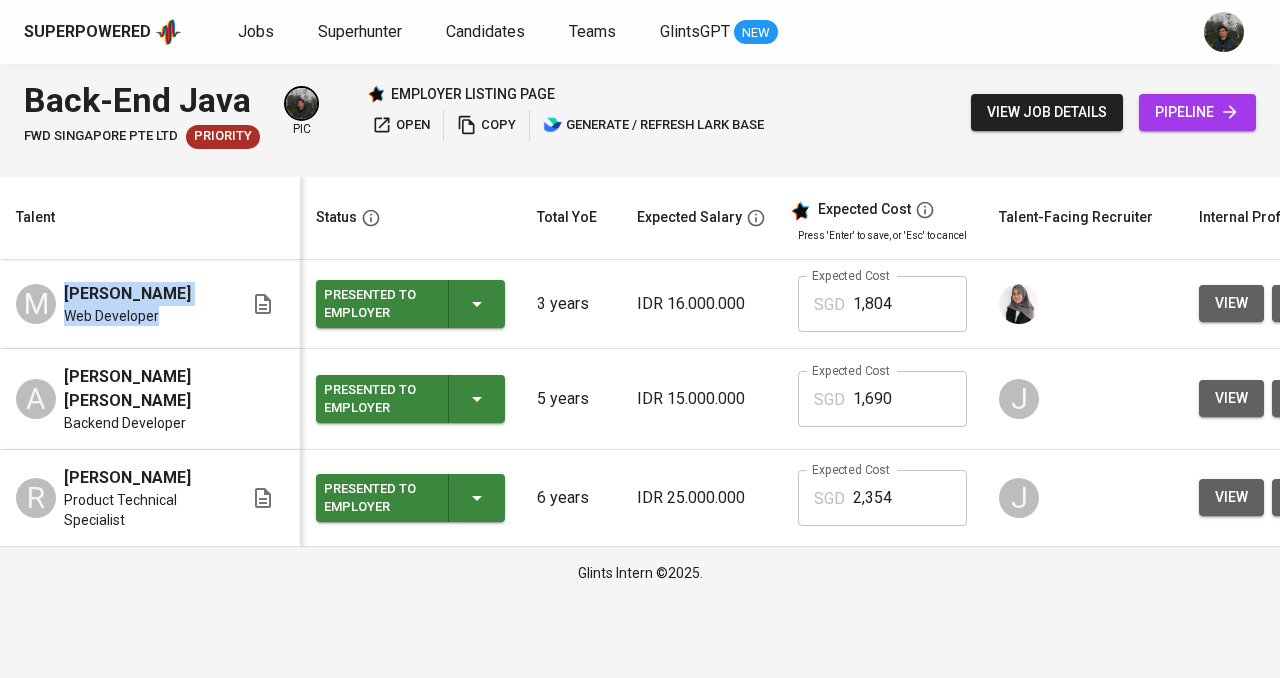 drag, startPoint x: 59, startPoint y: 283, endPoint x: 165, endPoint y: 332, distance: 116.777565 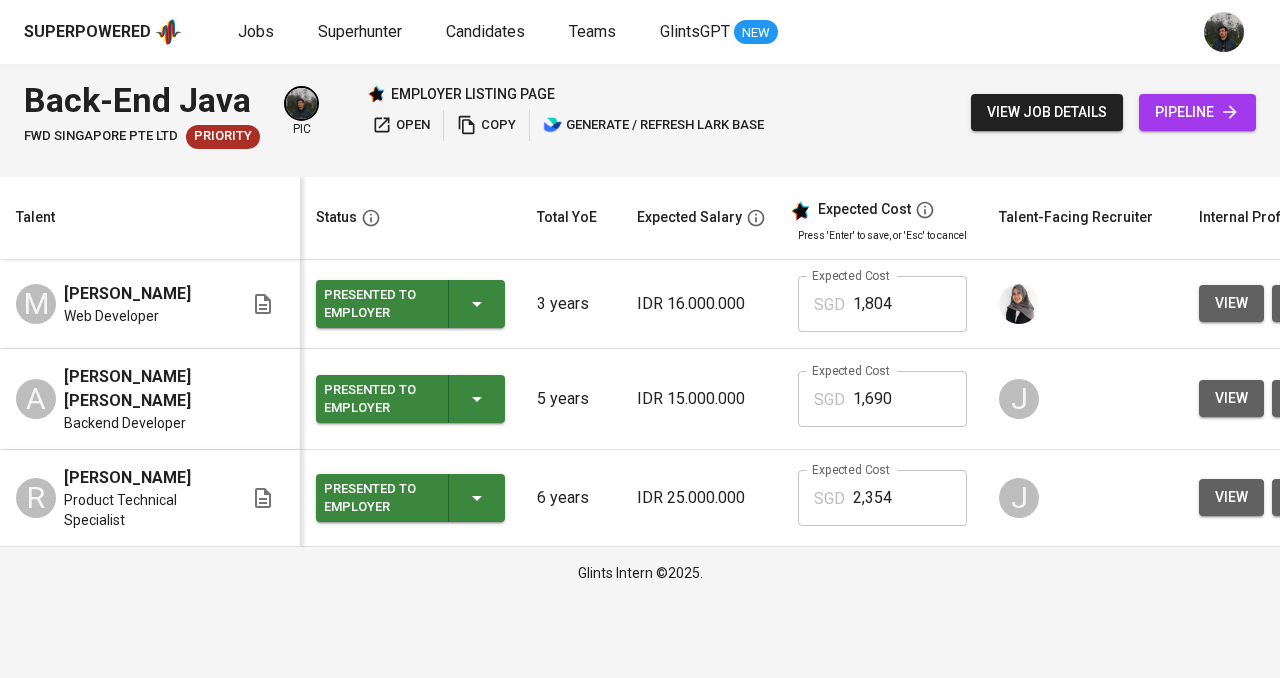 scroll, scrollTop: 0, scrollLeft: 134, axis: horizontal 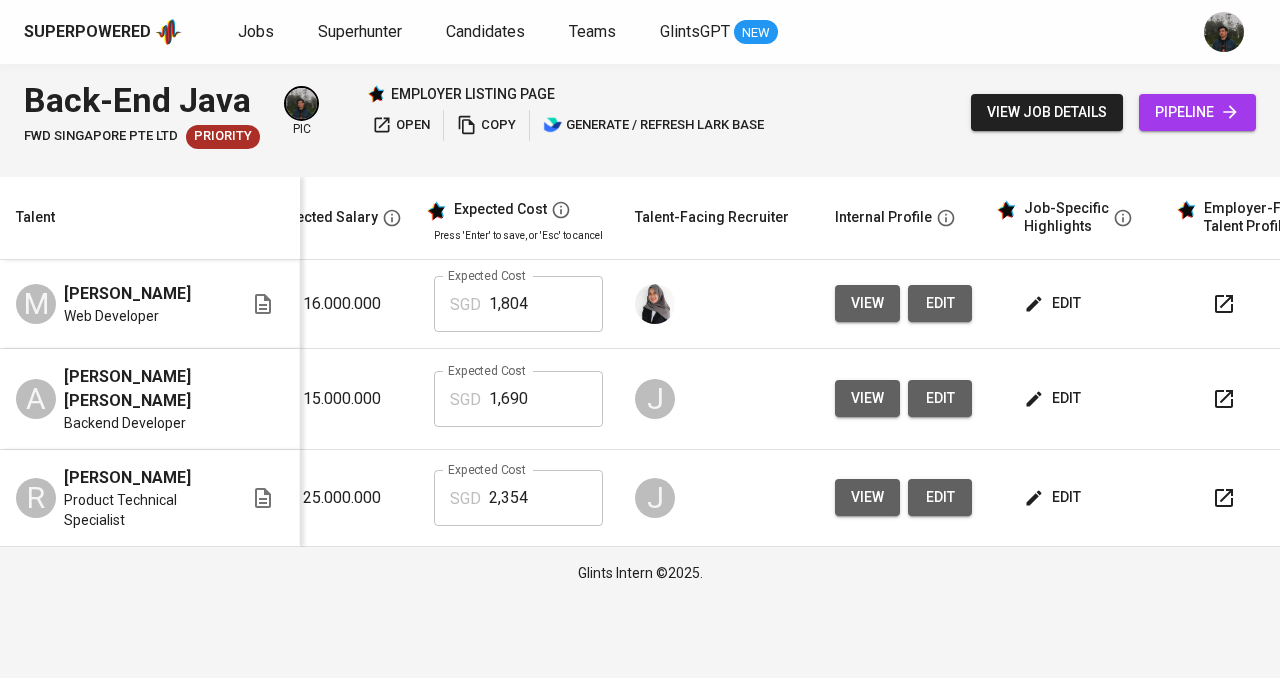 click on "view" at bounding box center (867, 303) 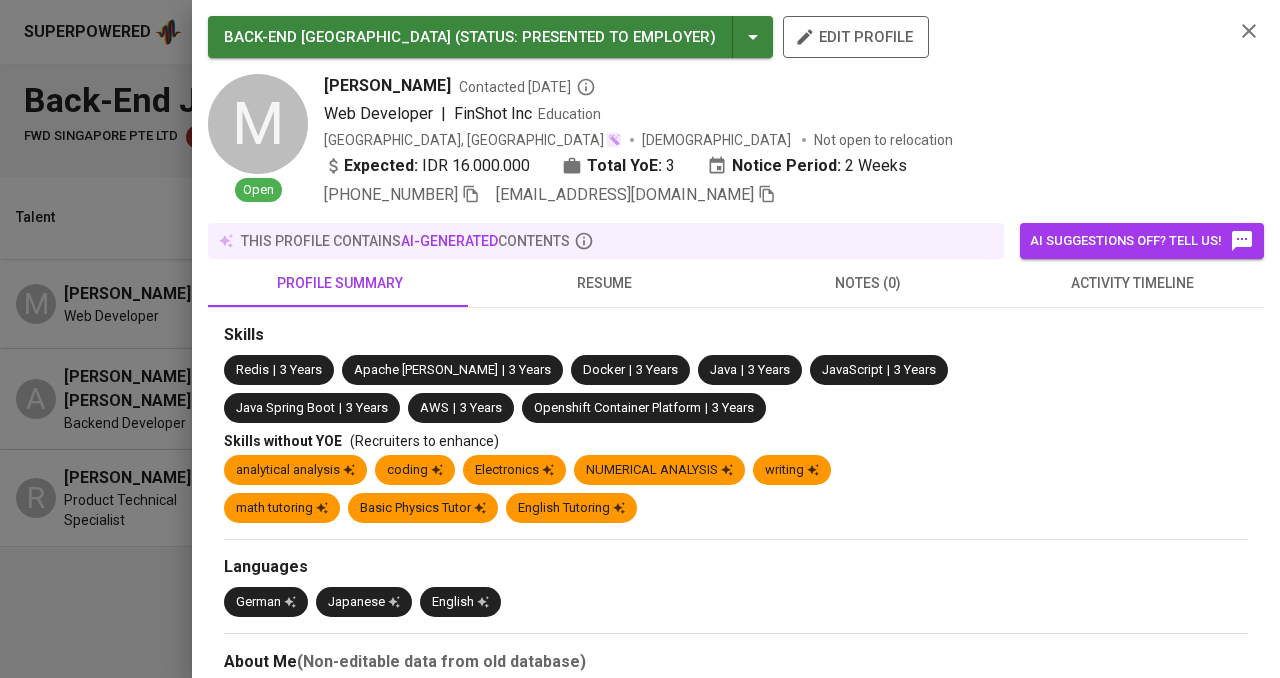 click on "resume" at bounding box center [604, 283] 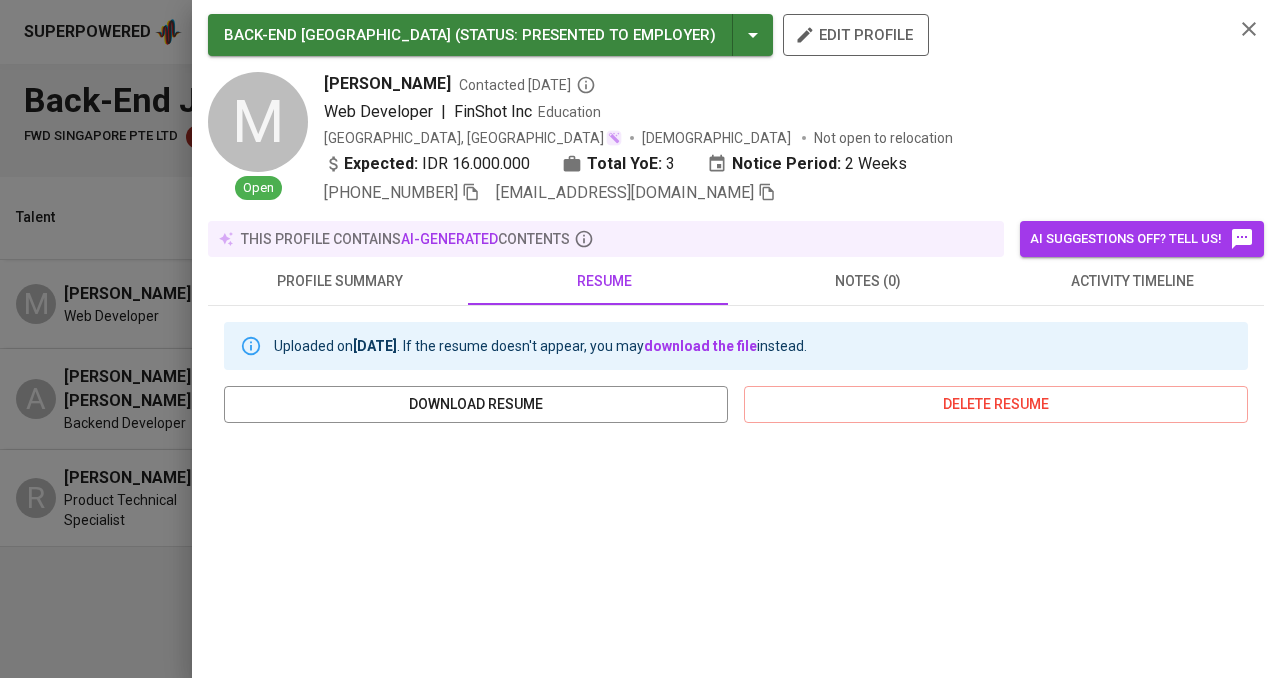 scroll, scrollTop: 0, scrollLeft: 0, axis: both 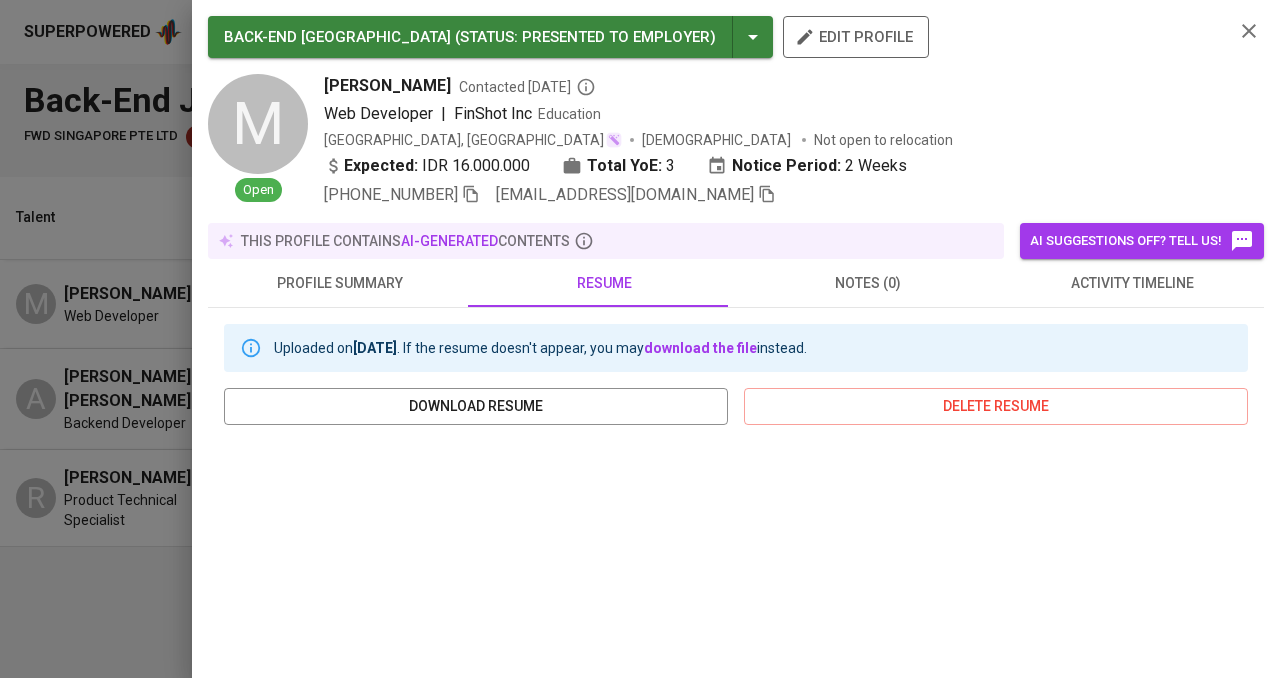 click 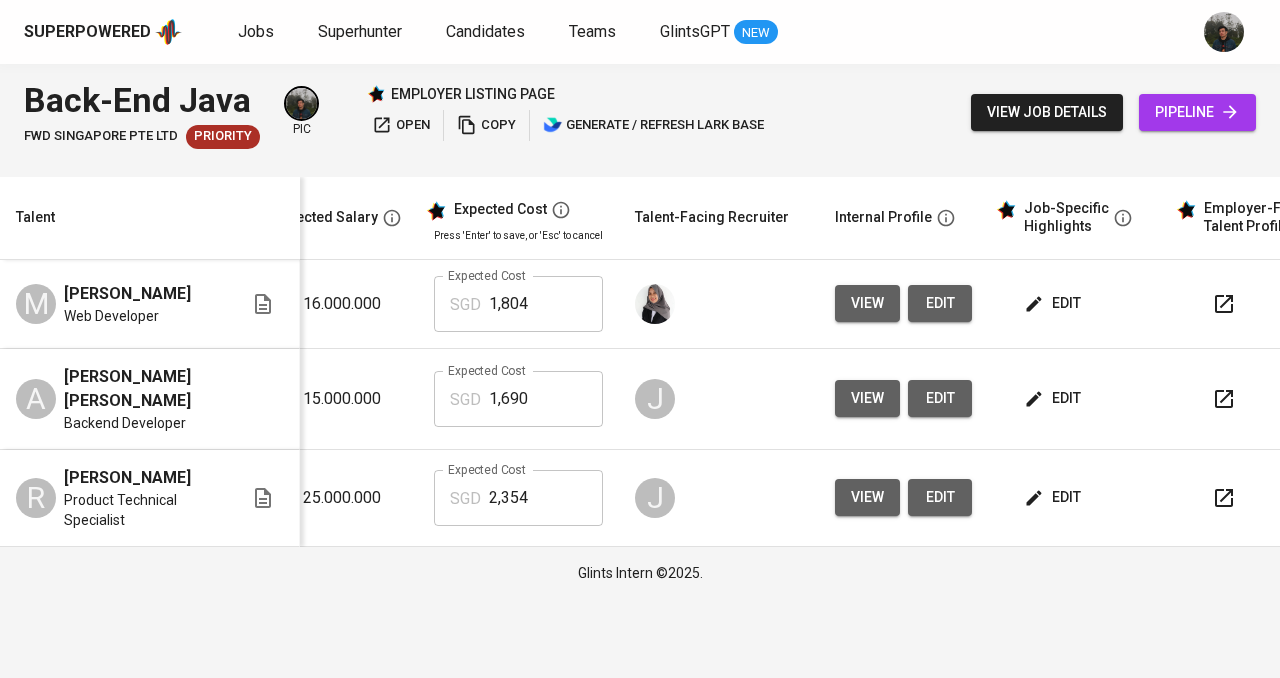 click 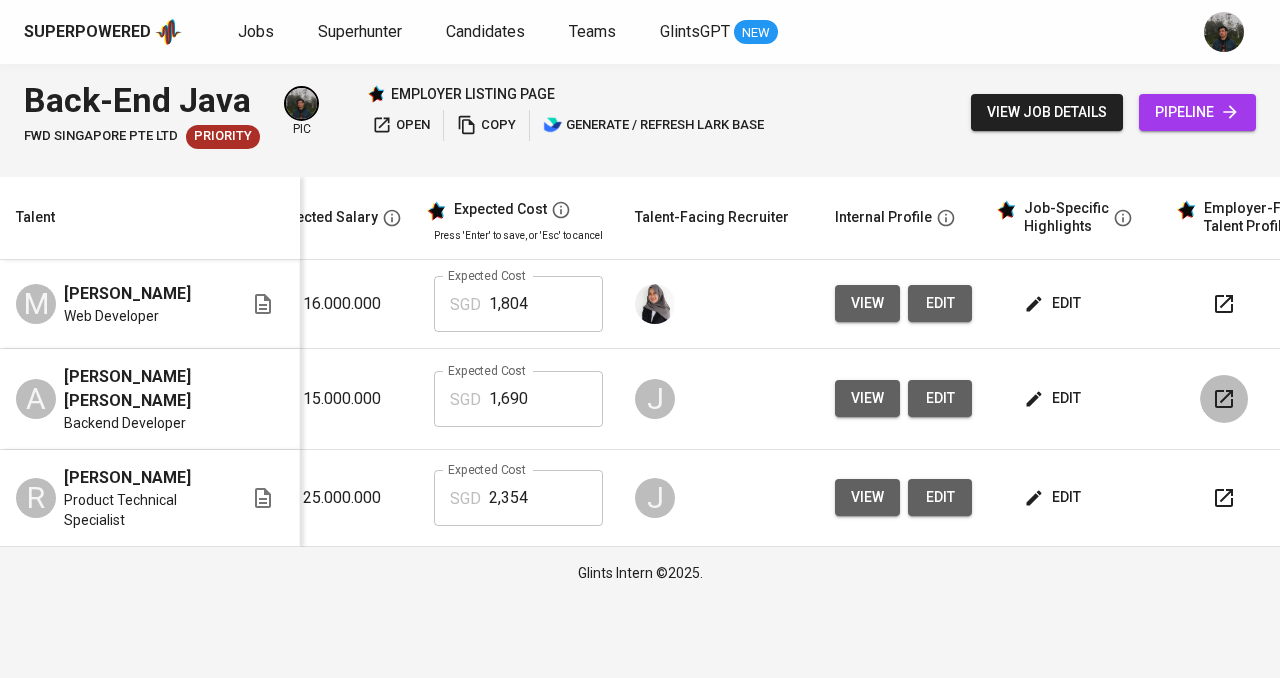 click 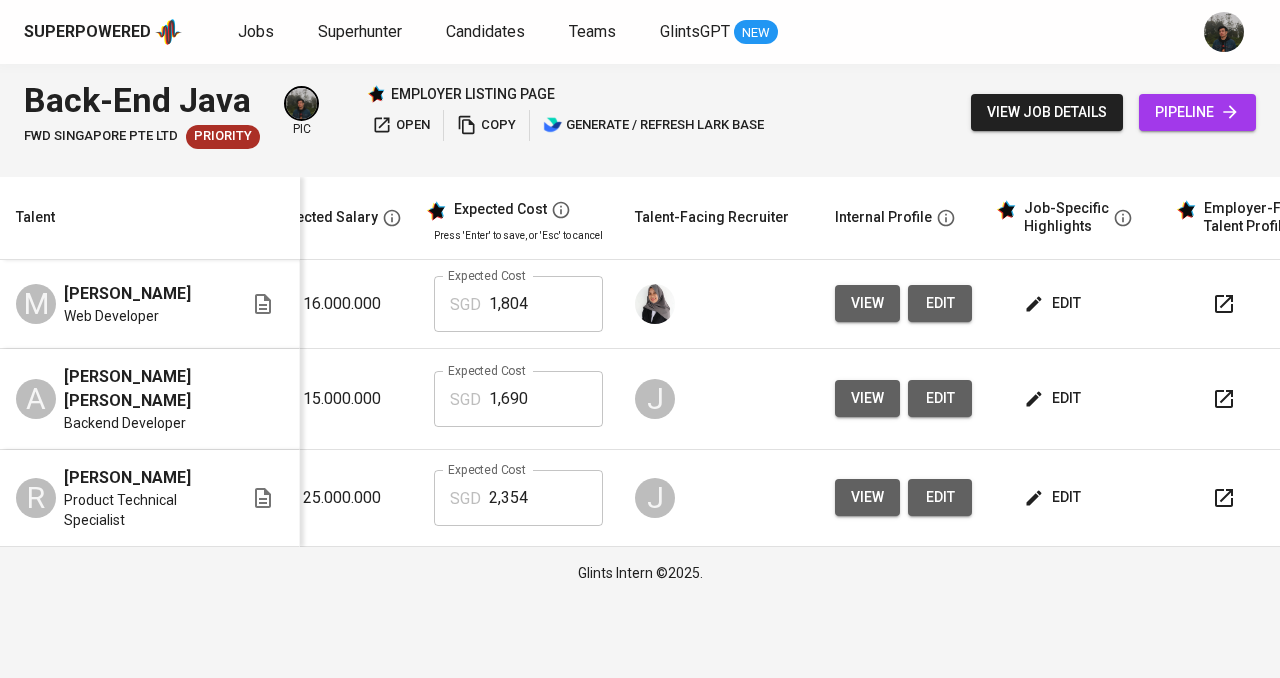 drag, startPoint x: 126, startPoint y: 319, endPoint x: 65, endPoint y: 285, distance: 69.83552 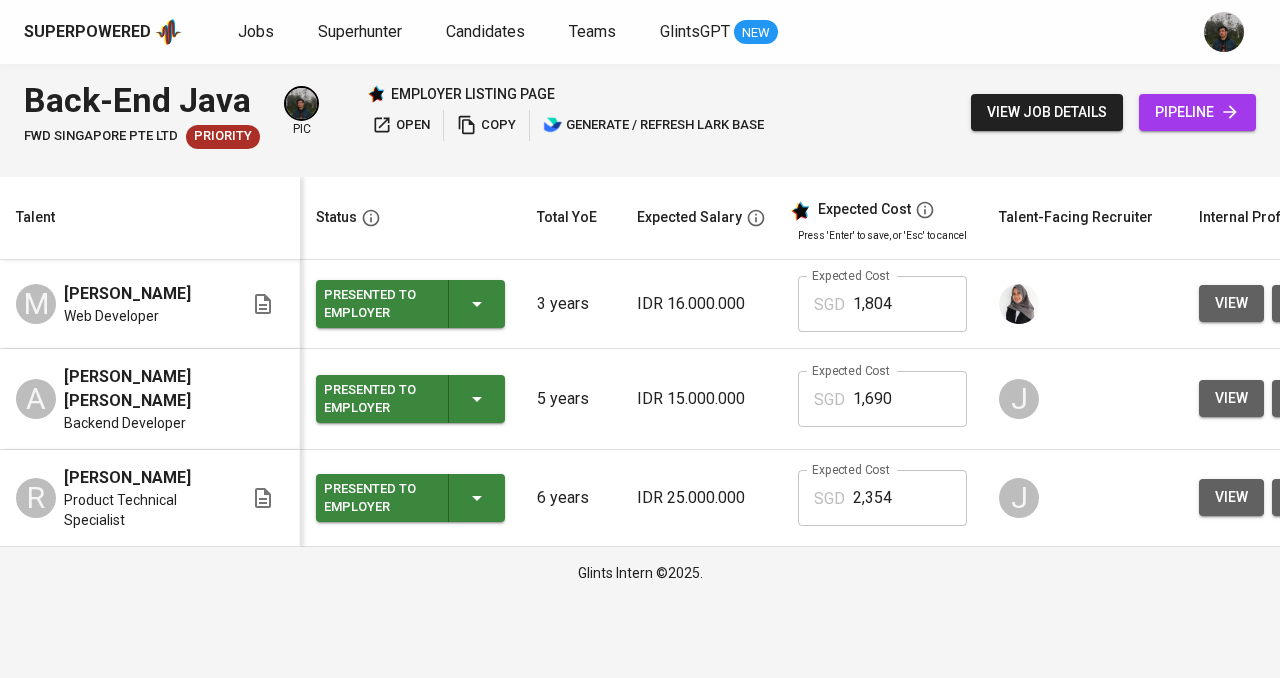 scroll, scrollTop: 0, scrollLeft: 228, axis: horizontal 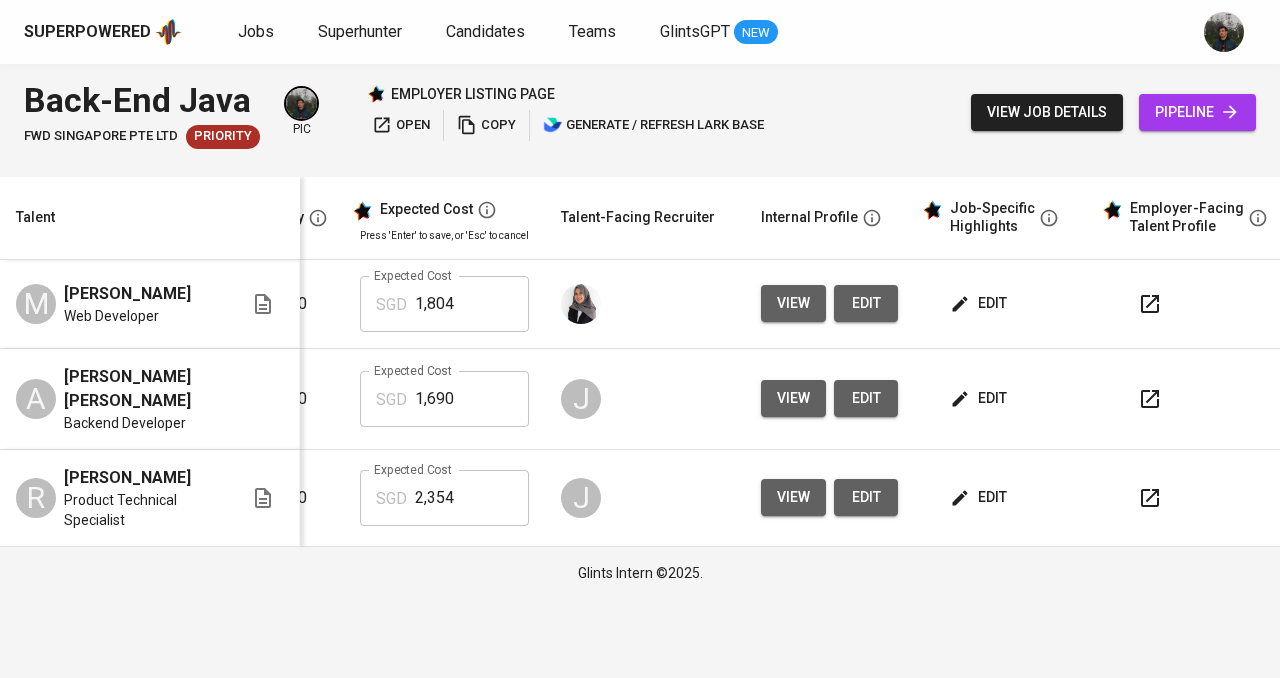 click 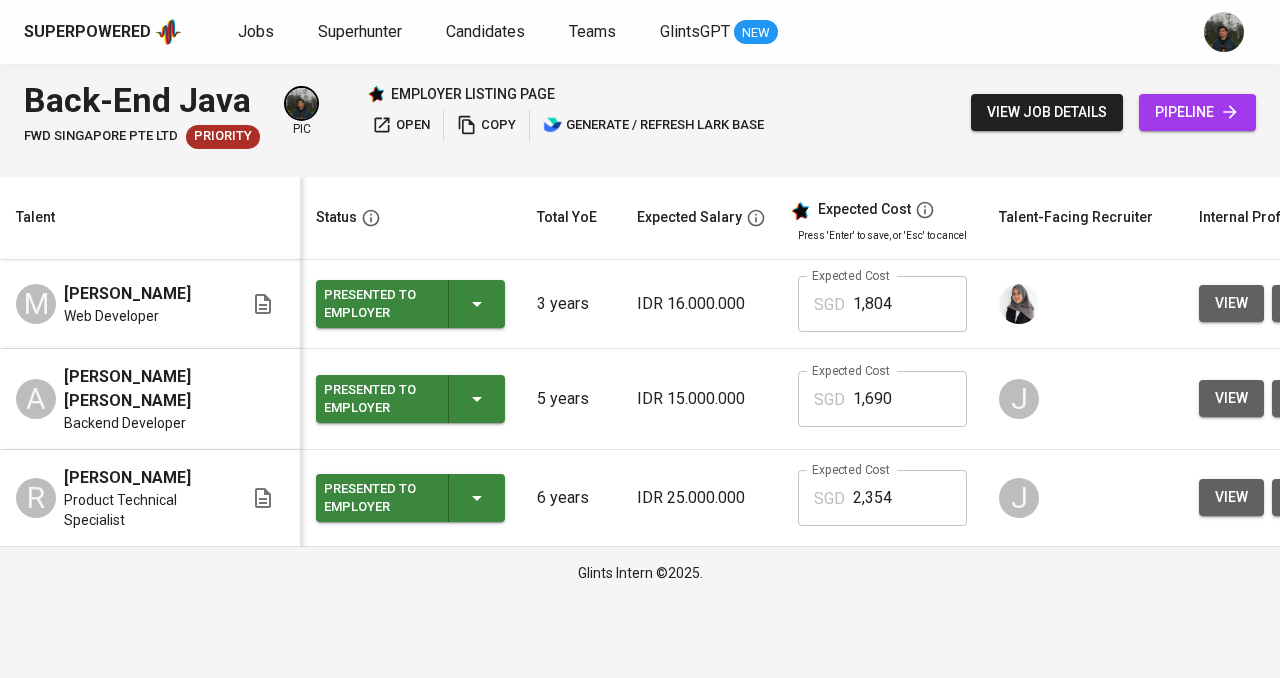 scroll, scrollTop: 0, scrollLeft: 446, axis: horizontal 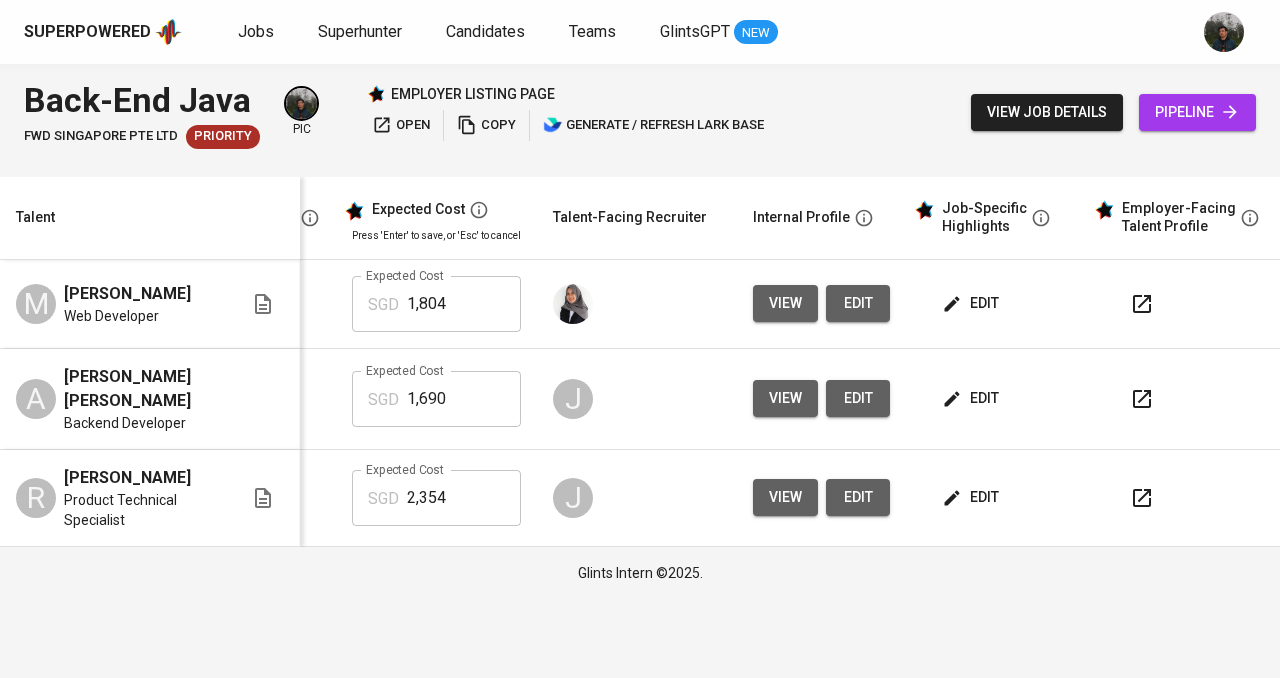 click at bounding box center (1142, 304) 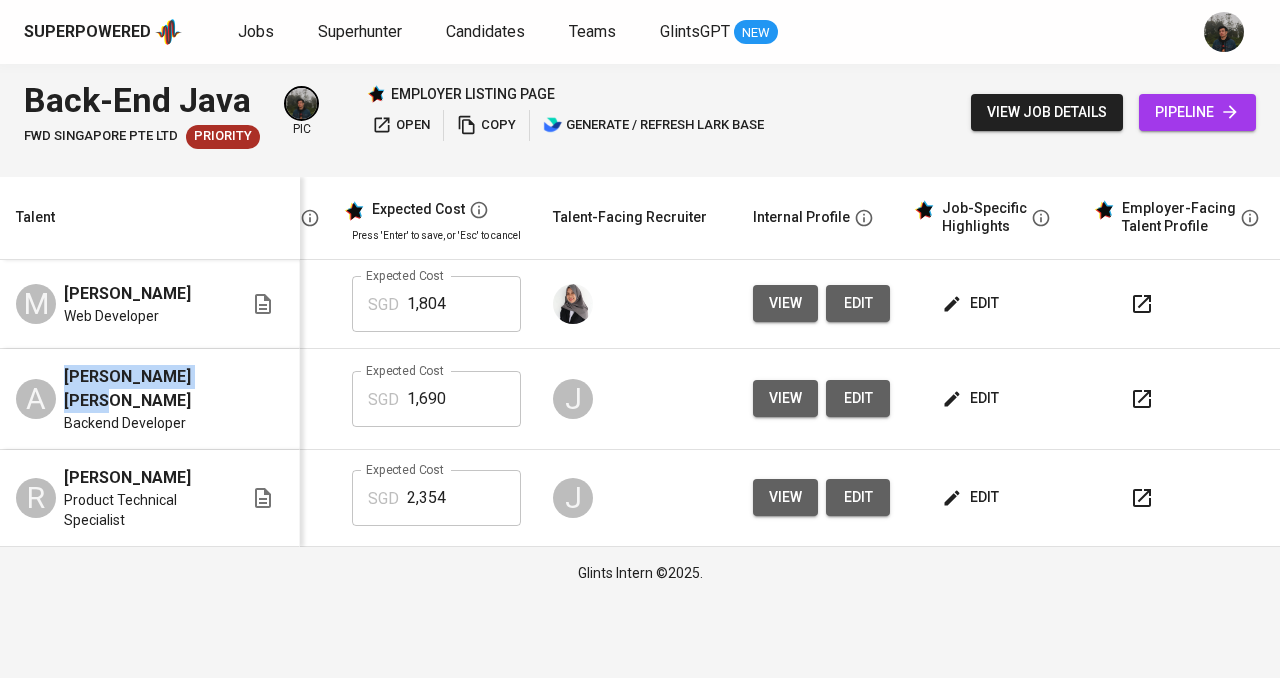 drag, startPoint x: 56, startPoint y: 395, endPoint x: 212, endPoint y: 397, distance: 156.01282 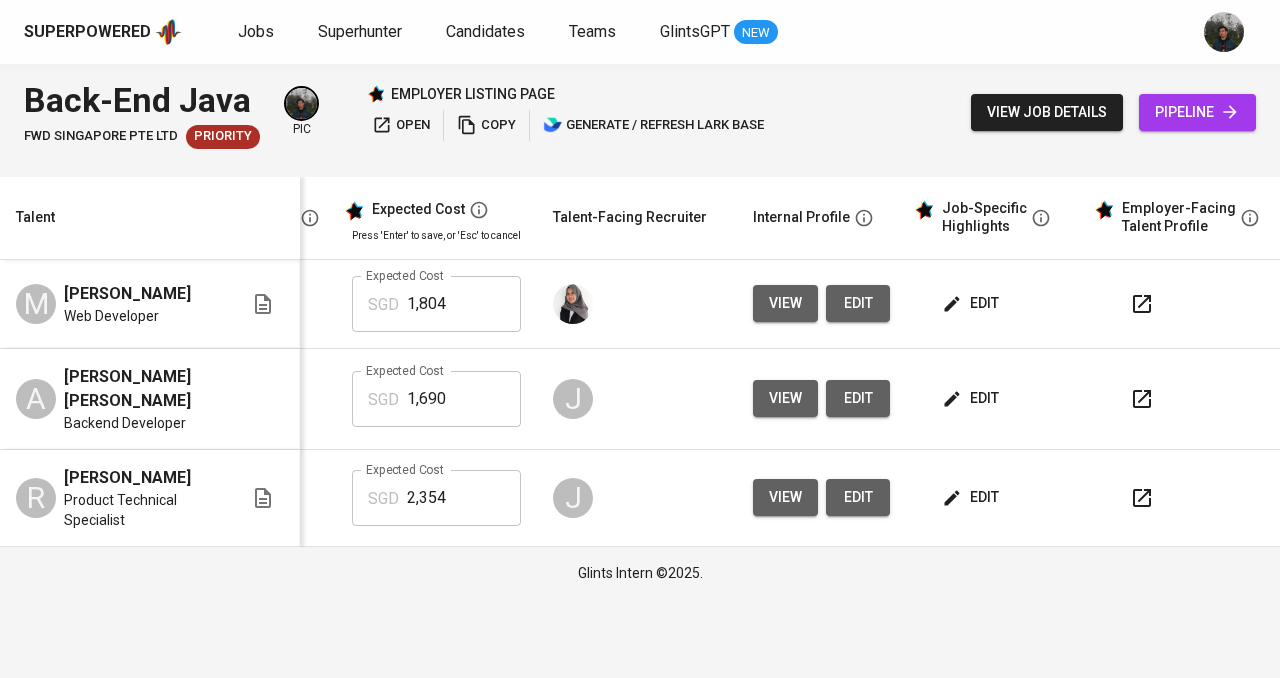 click on "[PERSON_NAME]" at bounding box center [127, 478] 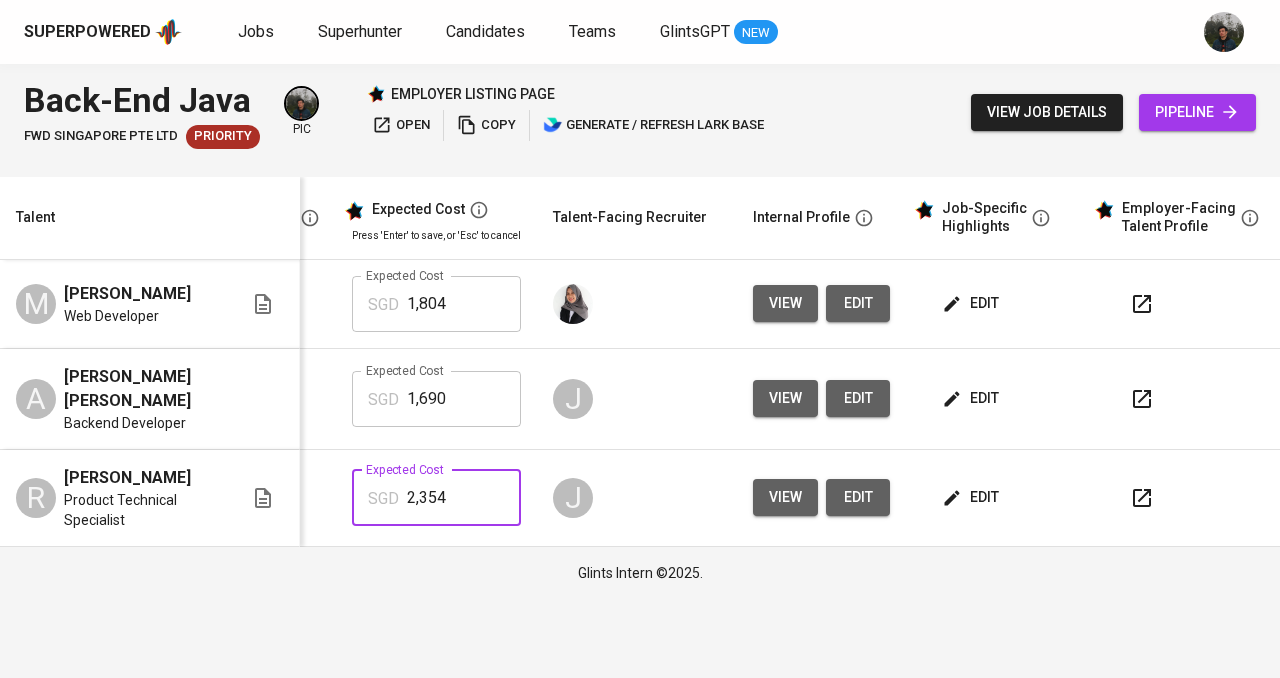 click on "2,354" at bounding box center (464, 498) 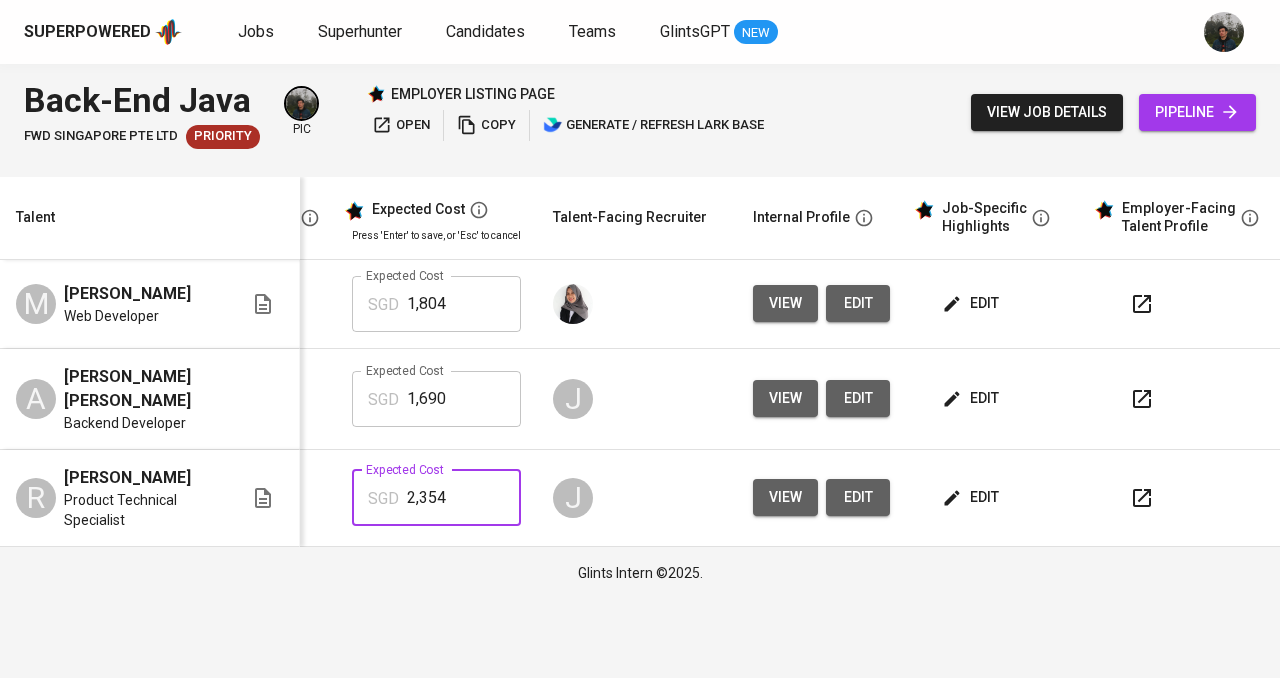 scroll, scrollTop: 0, scrollLeft: 276, axis: horizontal 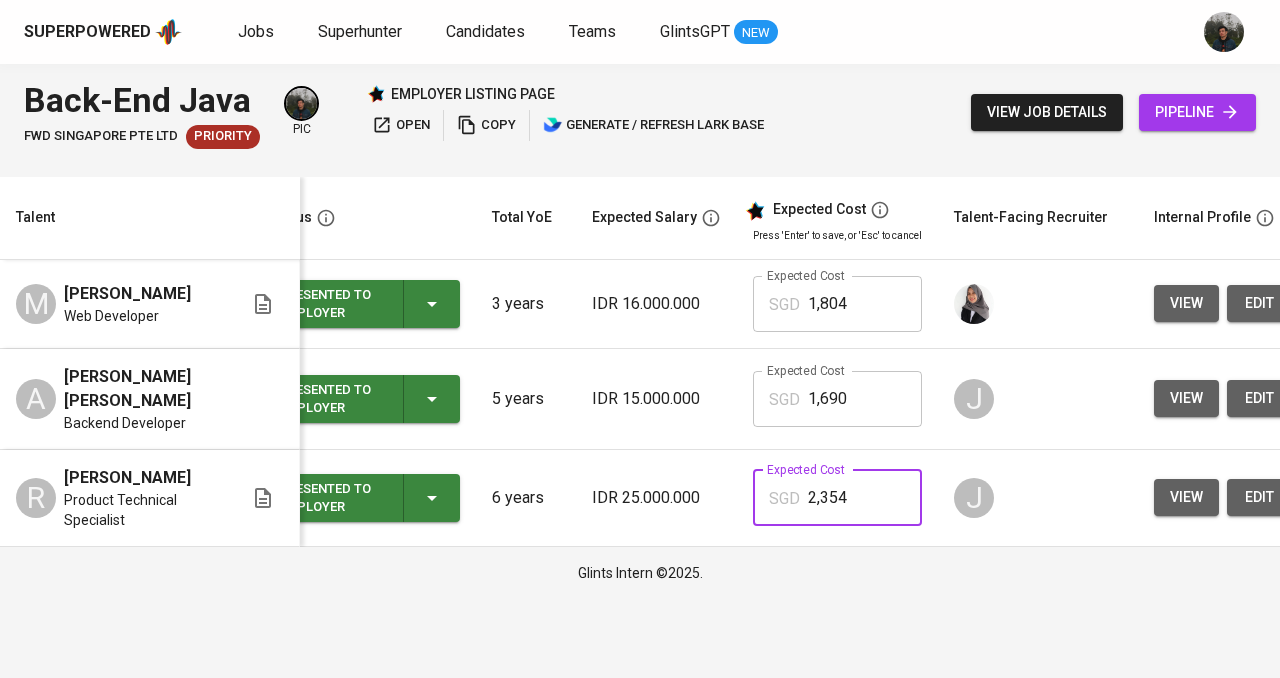 click on "edit" at bounding box center [1259, 398] 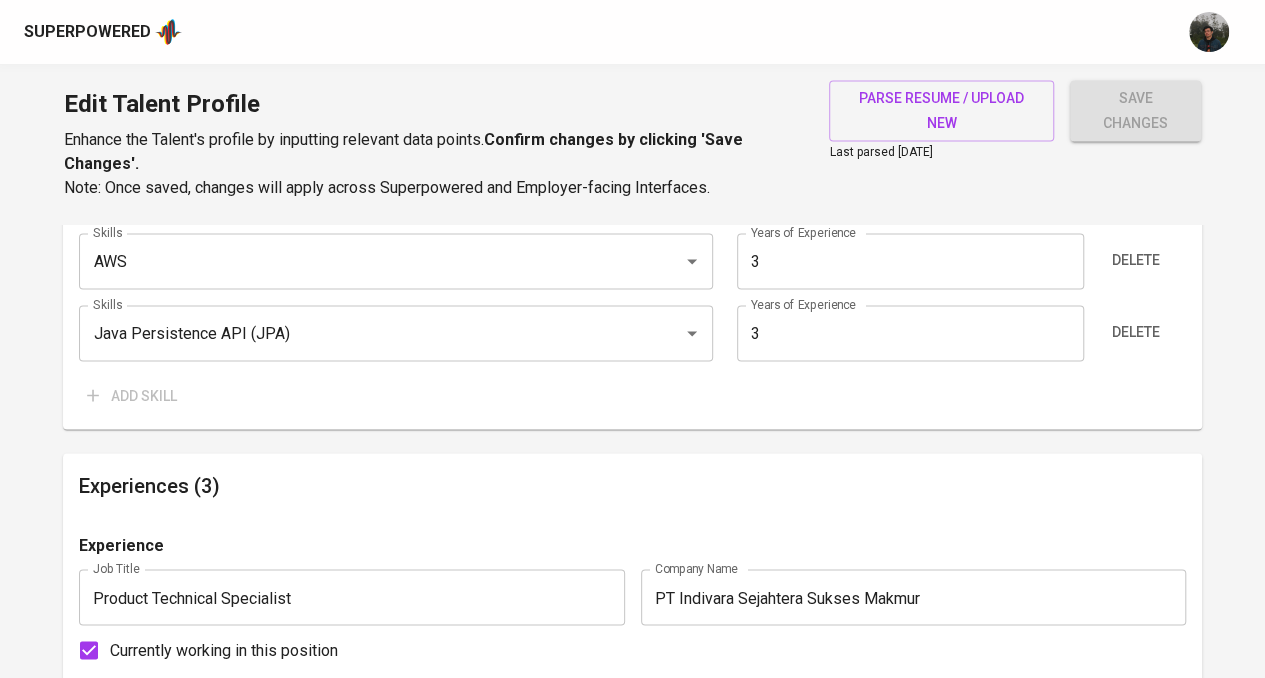 scroll, scrollTop: 1800, scrollLeft: 0, axis: vertical 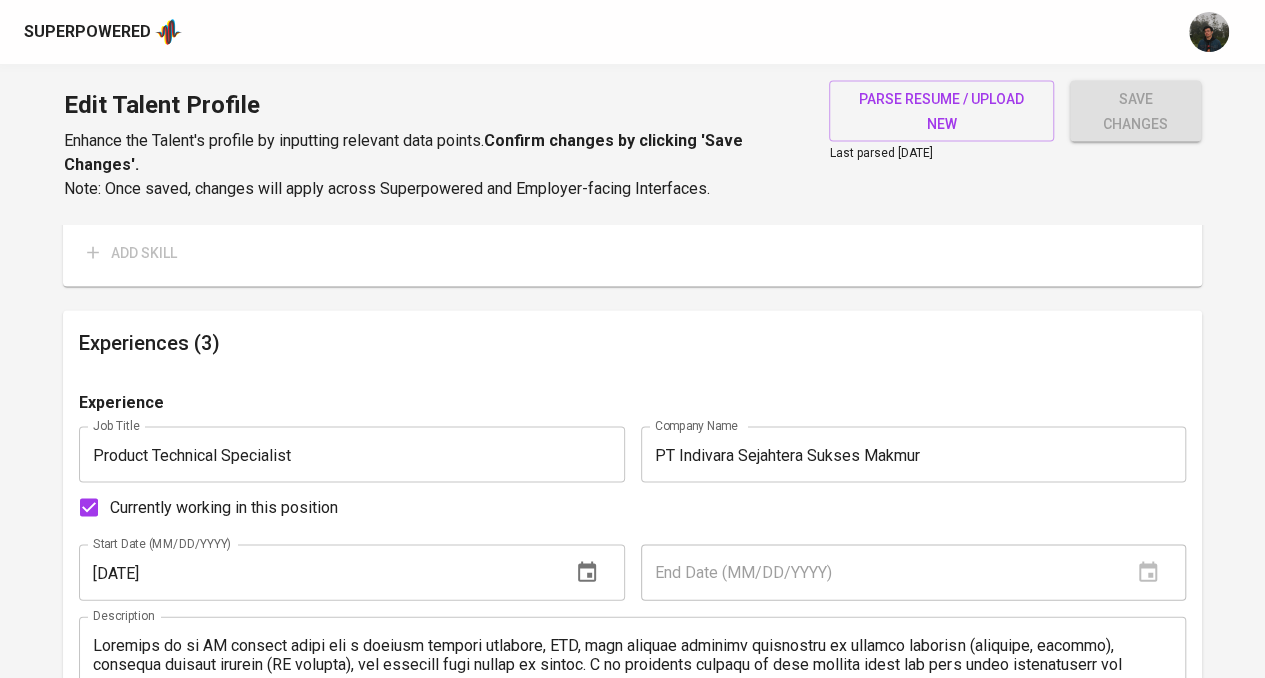 click on "Product Technical Specialist" at bounding box center (351, 454) 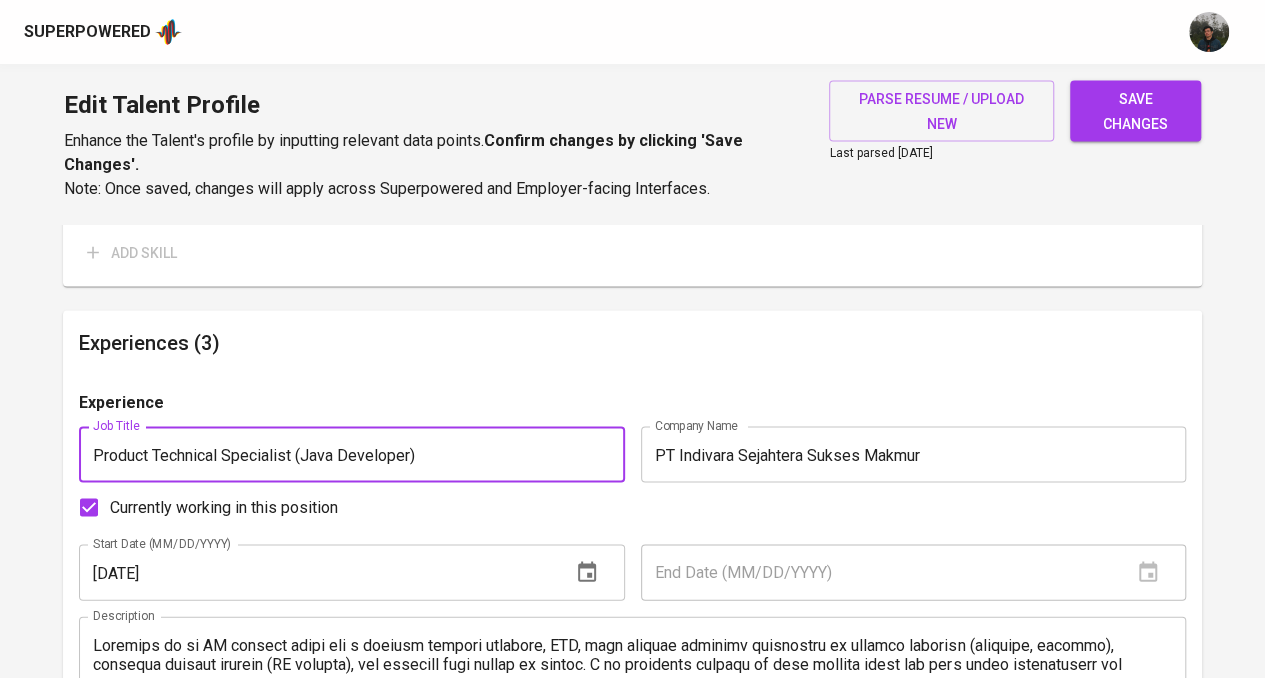 drag, startPoint x: 305, startPoint y: 453, endPoint x: 0, endPoint y: 447, distance: 305.05902 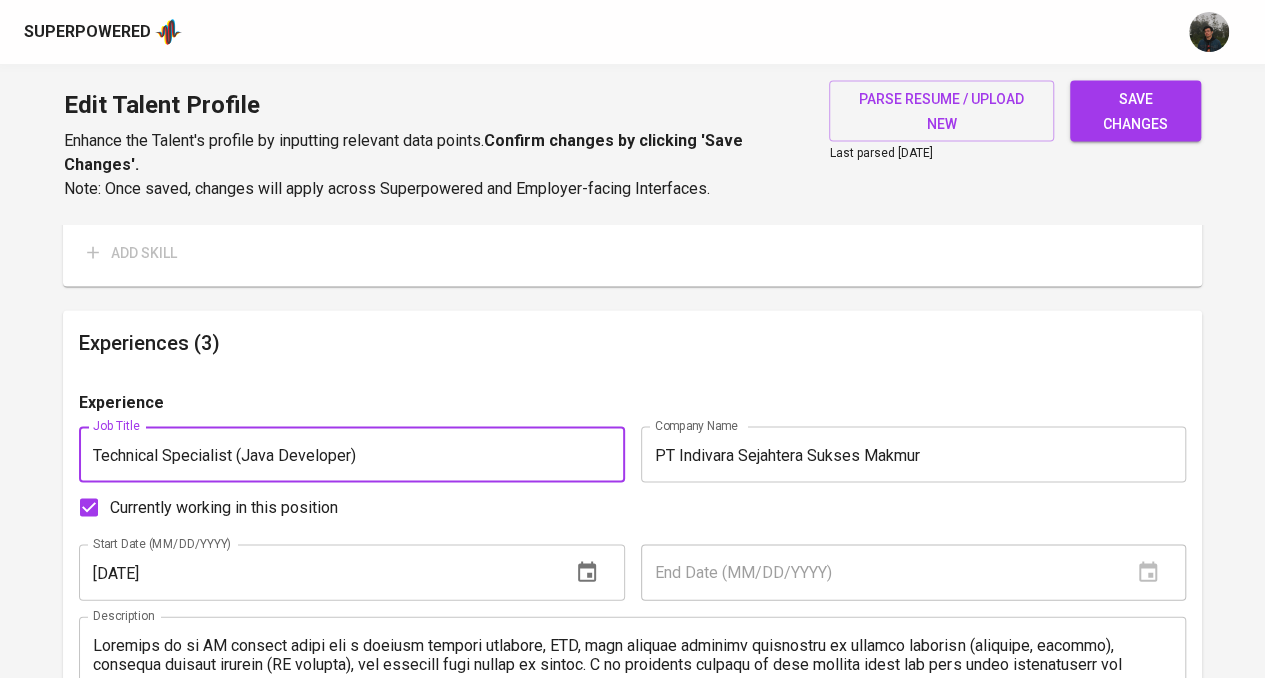 click on "Technical Specialist (Java Developer)" at bounding box center (351, 454) 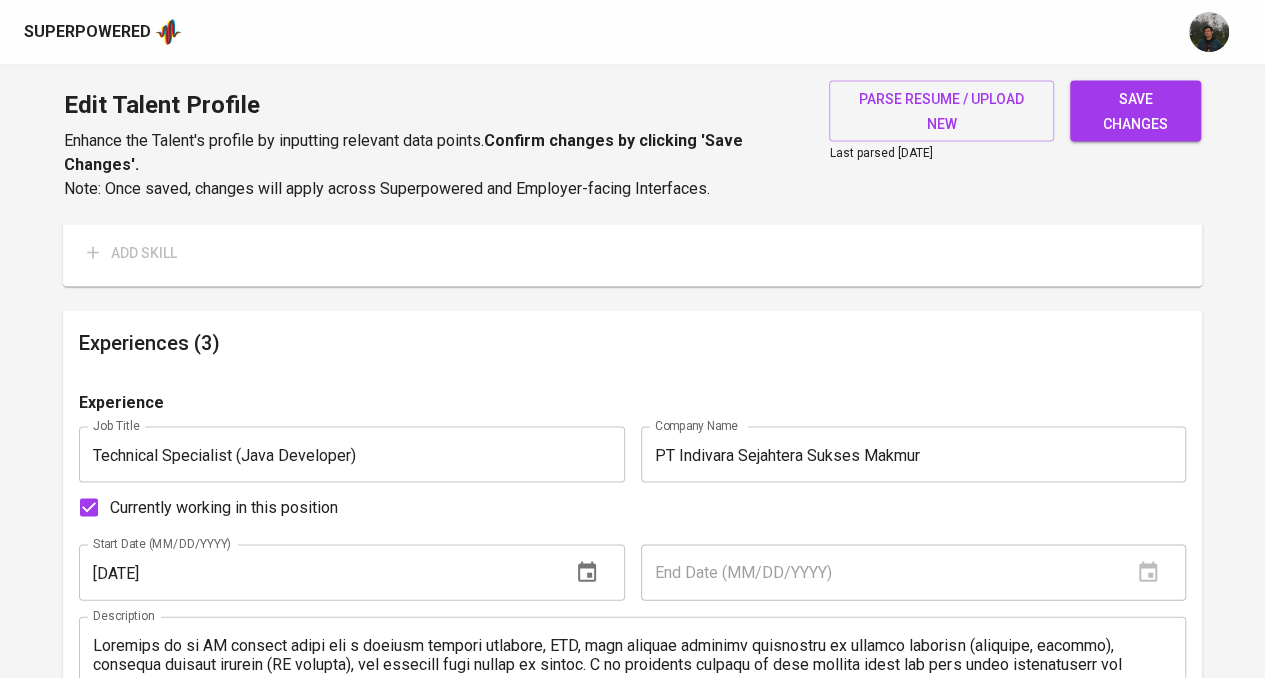 click on "save changes" at bounding box center [1135, 110] 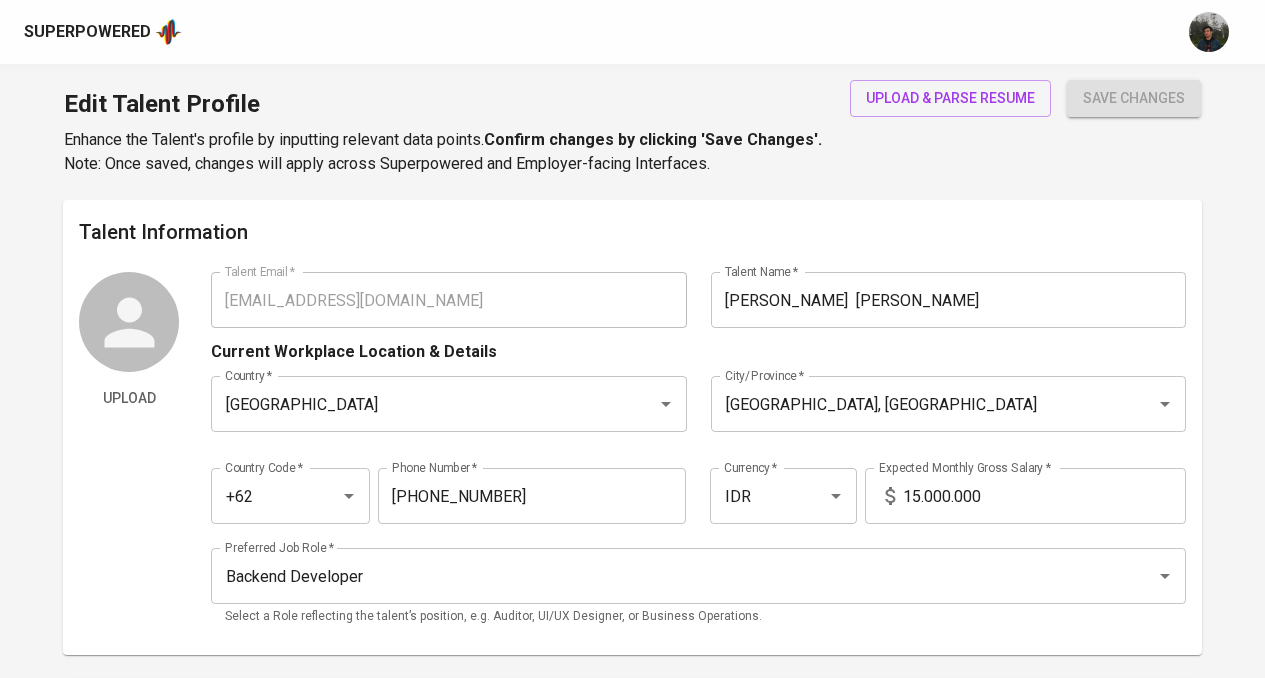 scroll, scrollTop: 0, scrollLeft: 0, axis: both 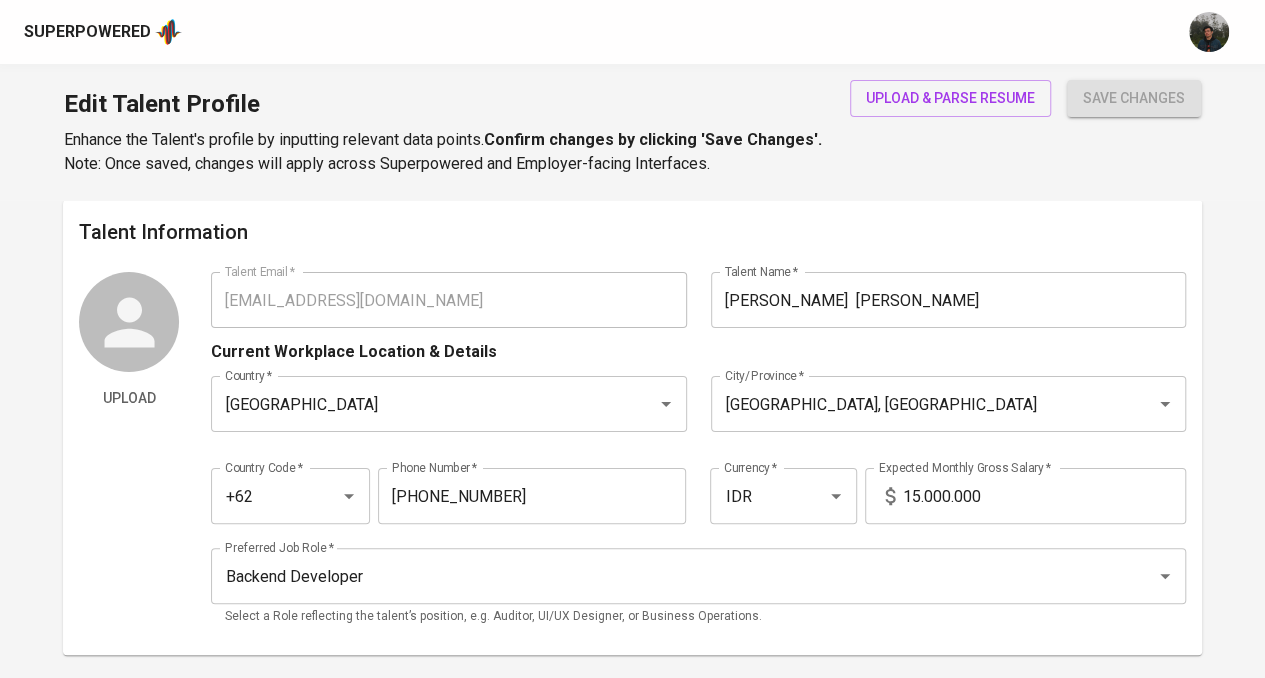 click on "15.000.000" at bounding box center (1044, 496) 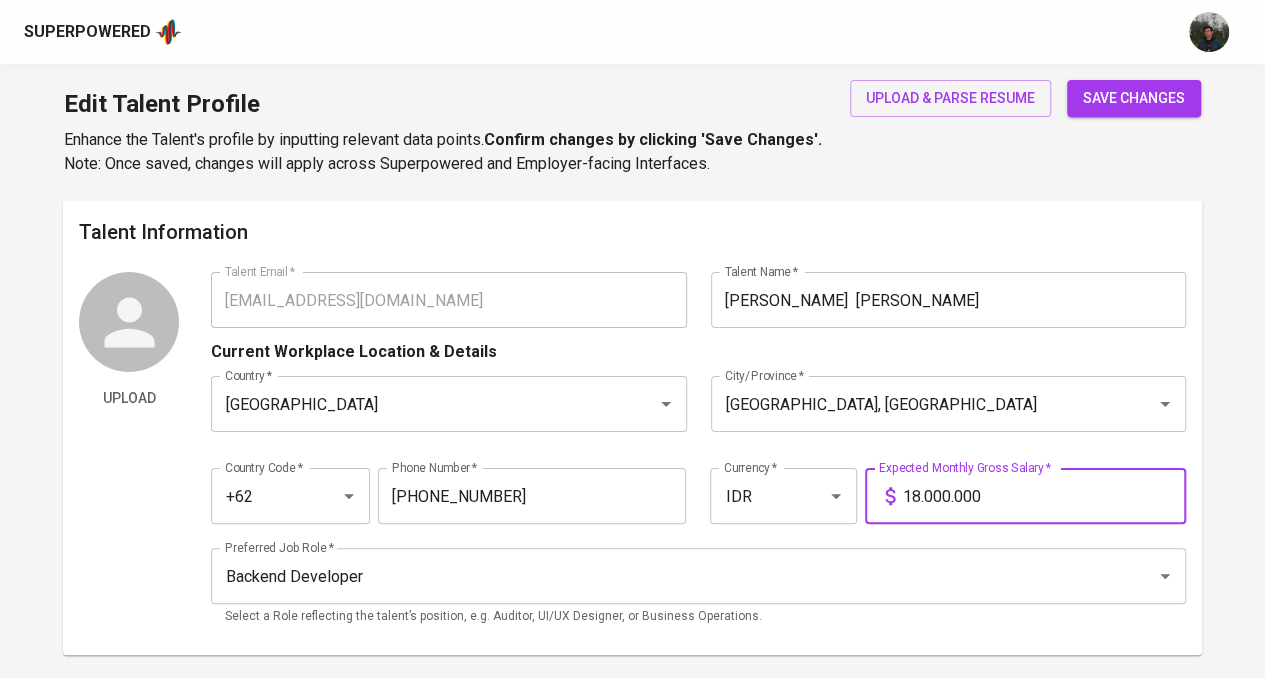type on "18.000.000" 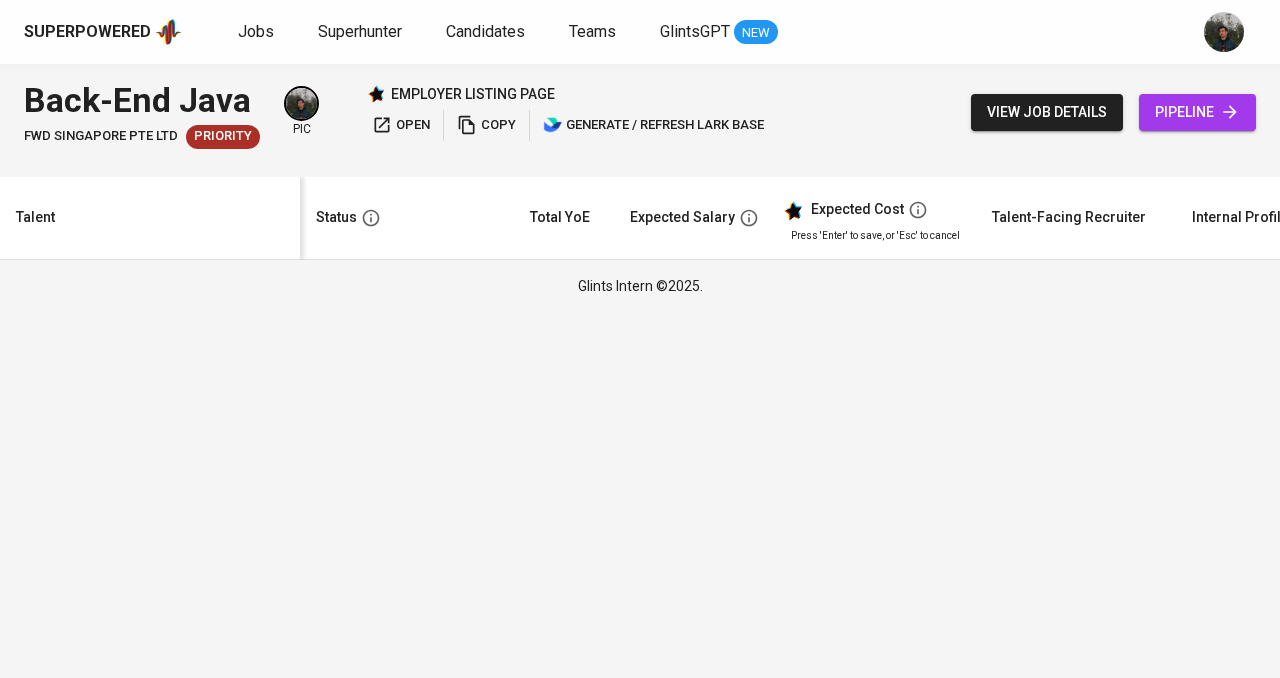 scroll, scrollTop: 0, scrollLeft: 0, axis: both 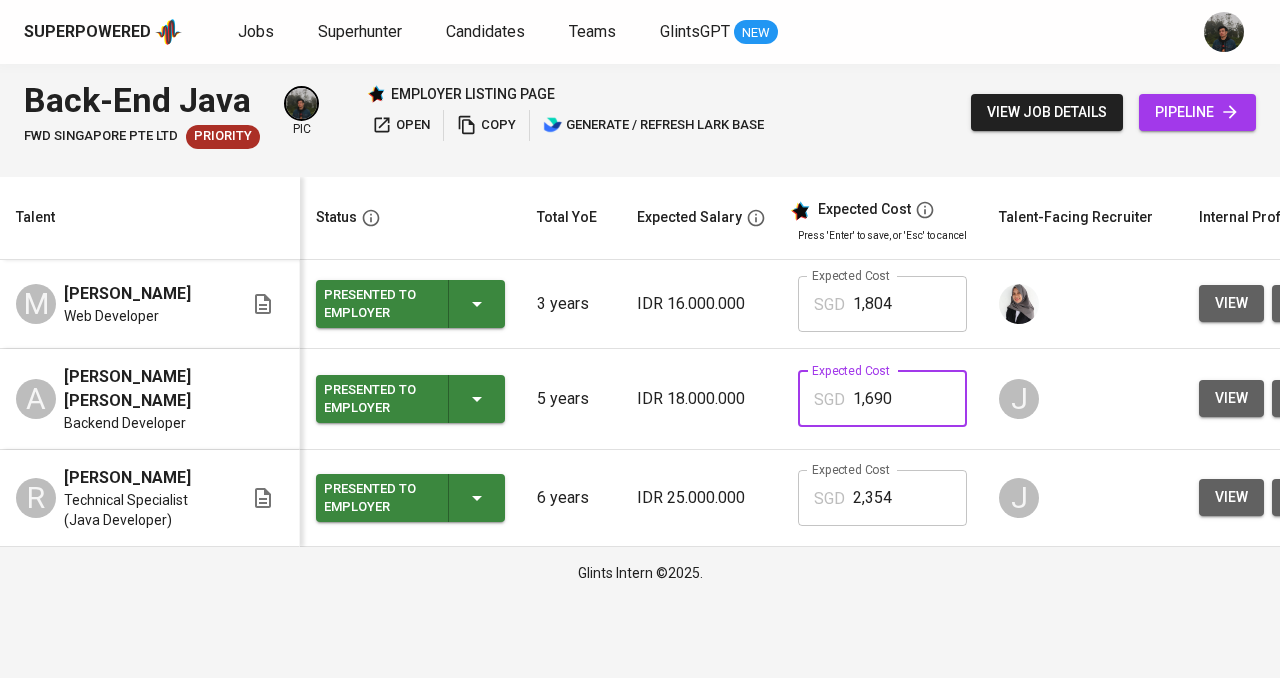 drag, startPoint x: 920, startPoint y: 405, endPoint x: 809, endPoint y: 393, distance: 111.64677 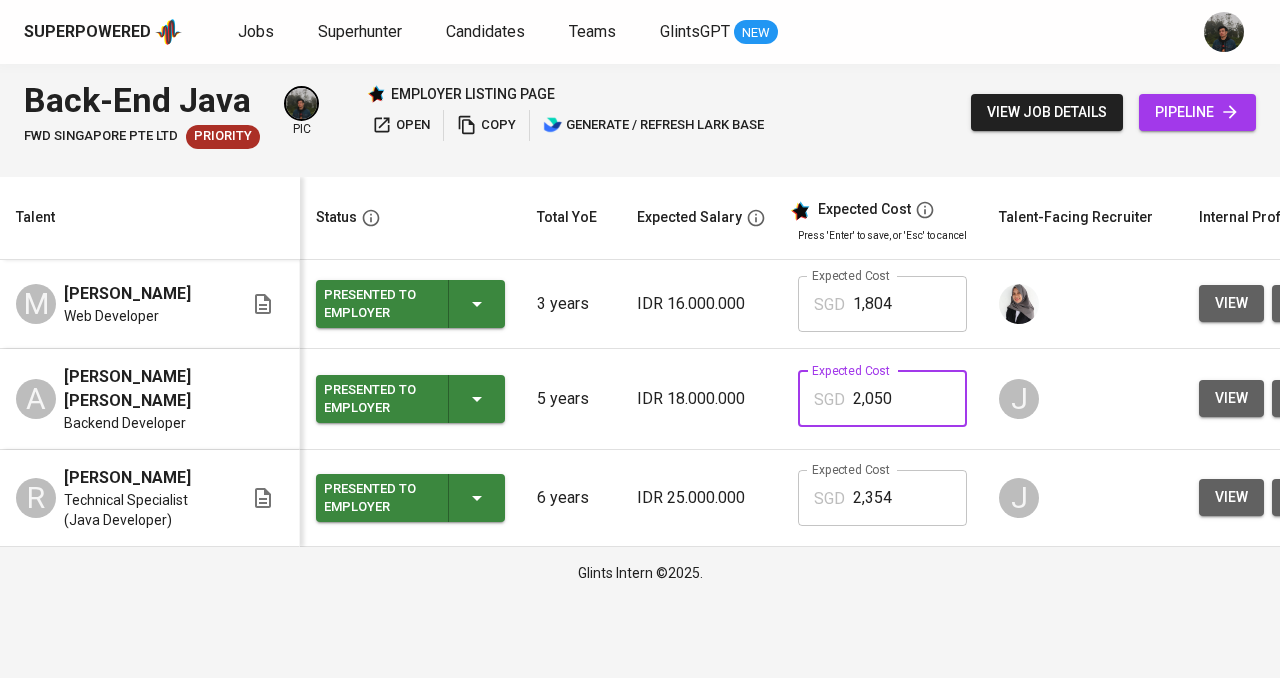 type on "2,050" 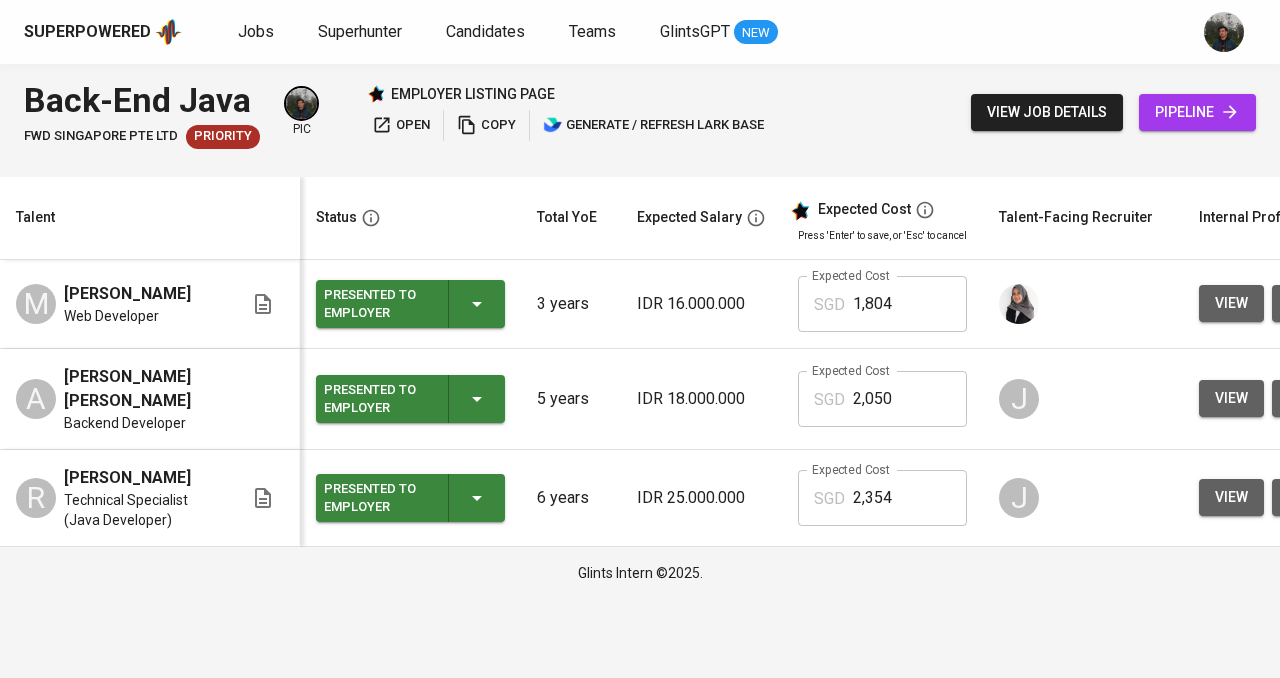 click on "open" at bounding box center [401, 125] 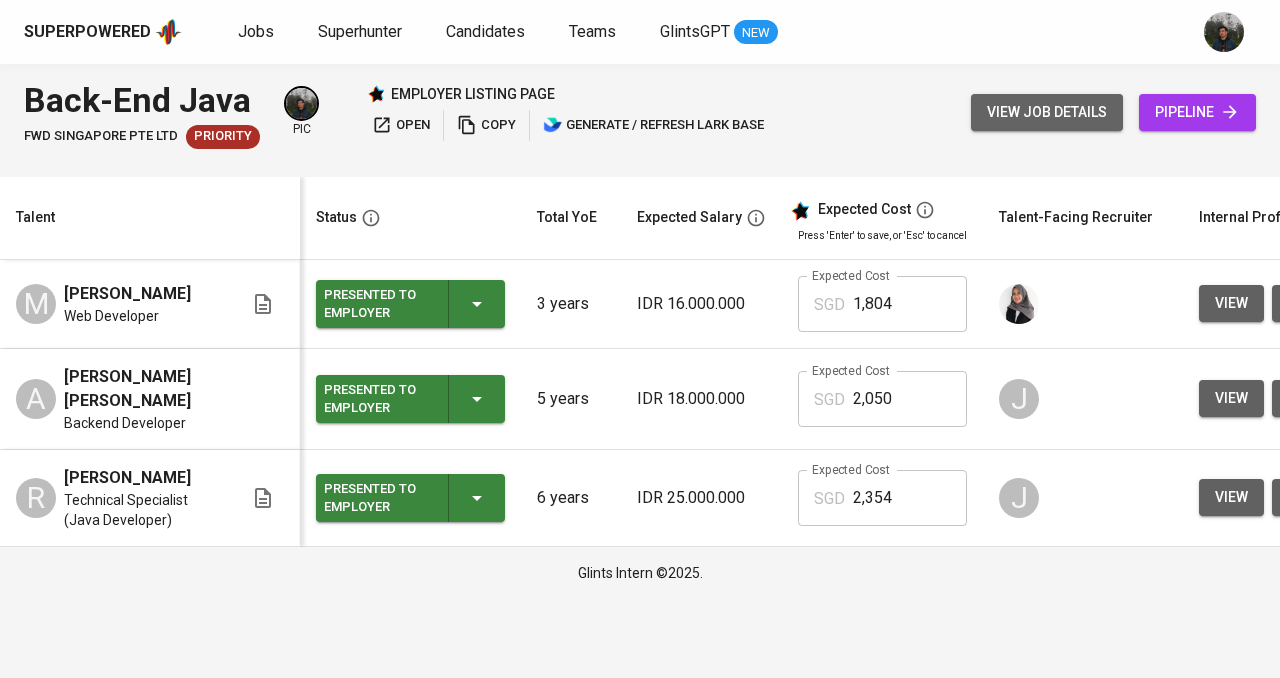 click on "view job details" at bounding box center (1047, 112) 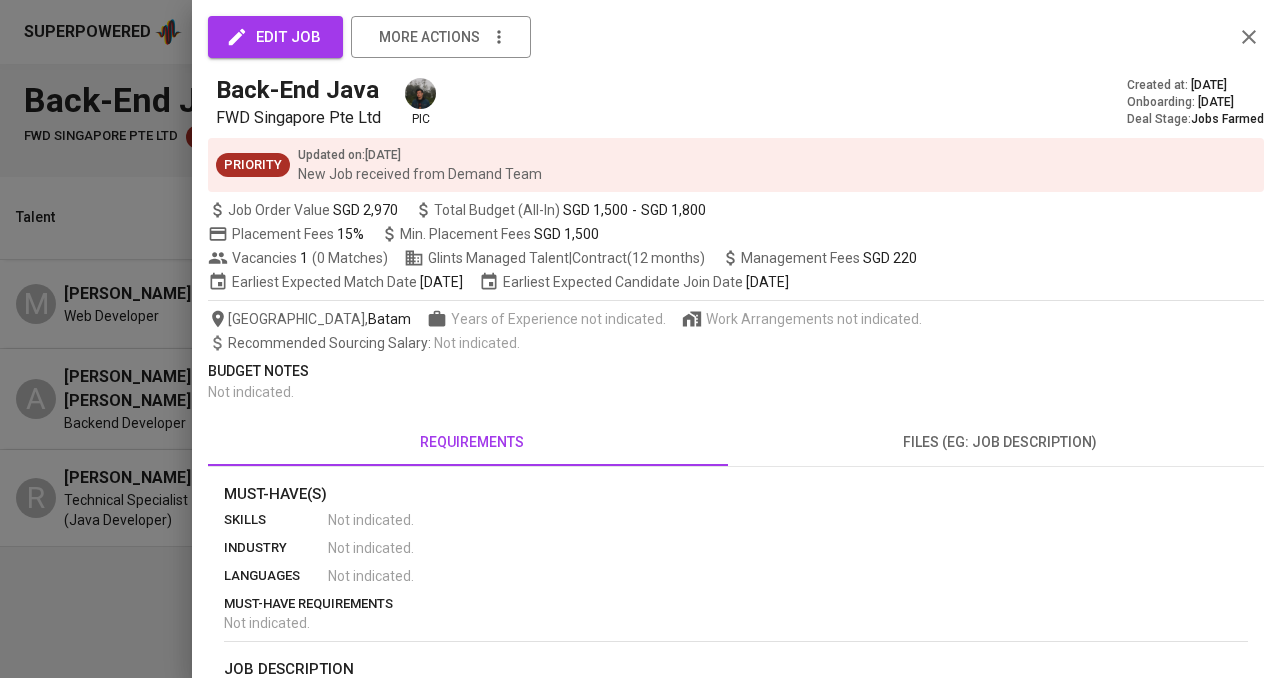 click 